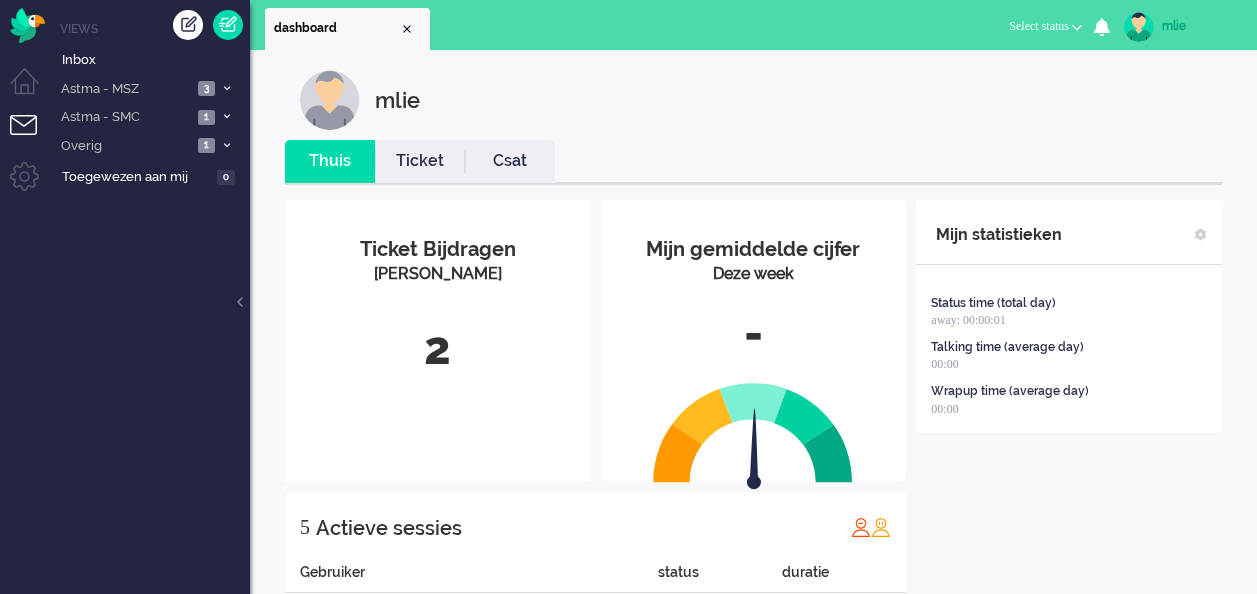 scroll, scrollTop: 0, scrollLeft: 0, axis: both 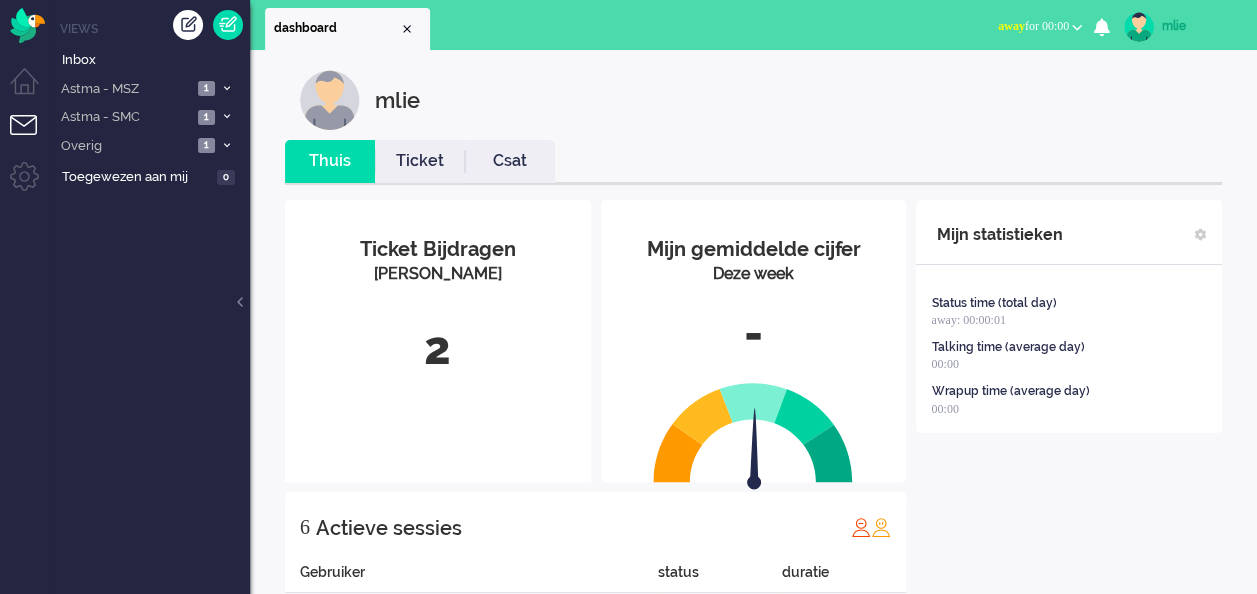 click on "away  for 00:00" at bounding box center [1033, 26] 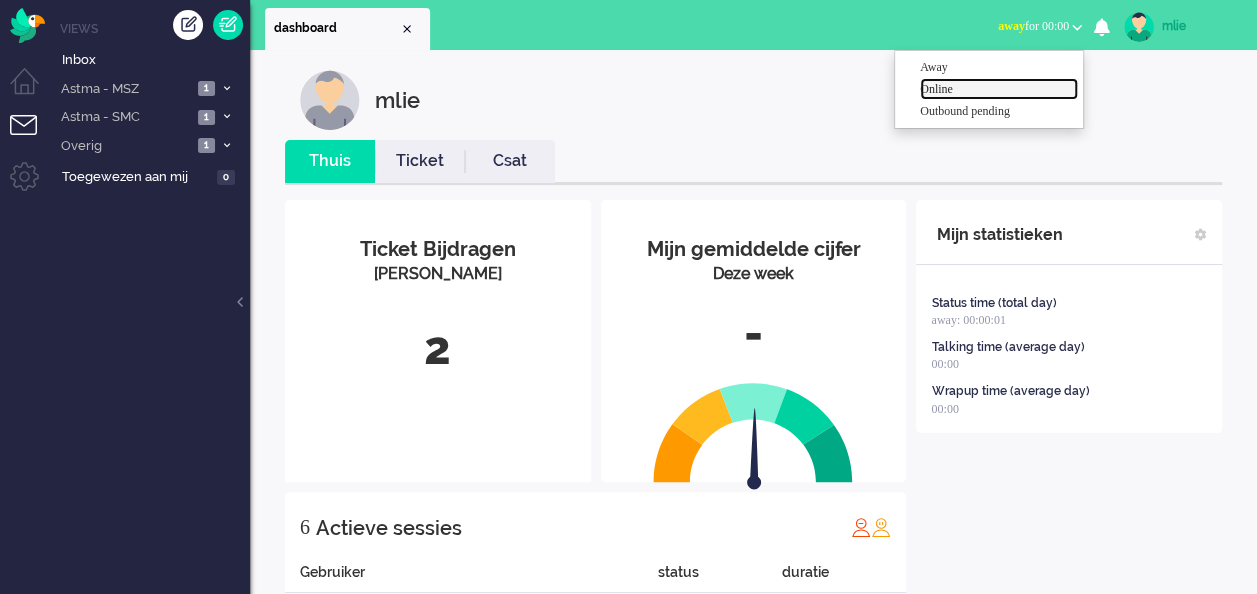 click on "Online" at bounding box center [999, 89] 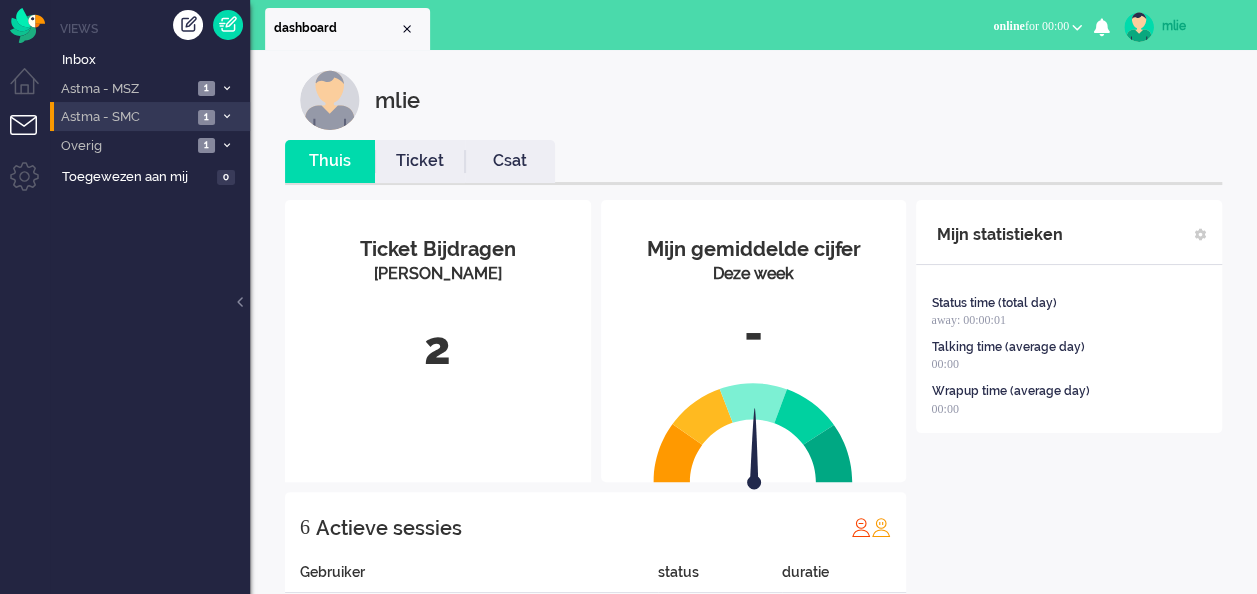 click on "1" at bounding box center [206, 117] 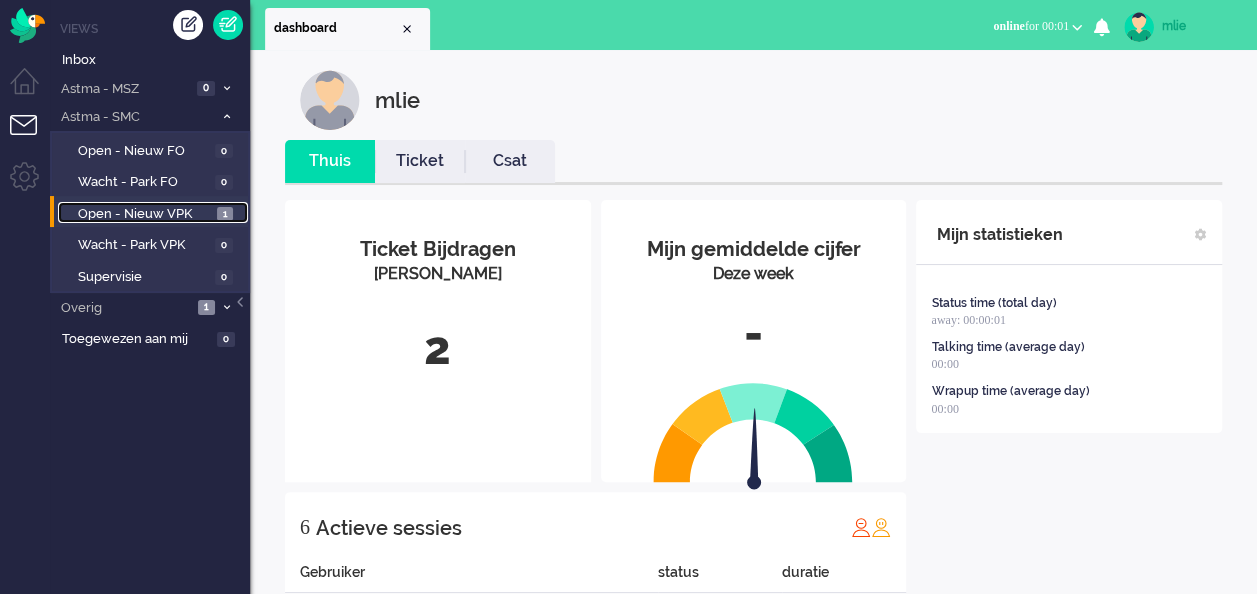 click on "Open - Nieuw VPK" at bounding box center (145, 214) 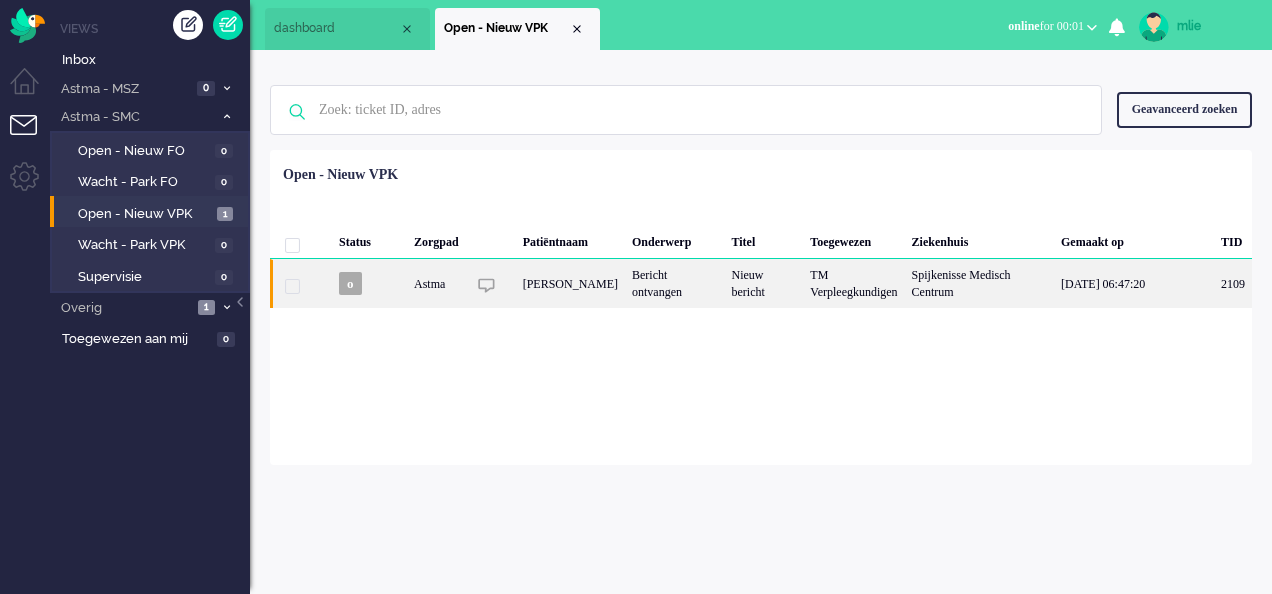 click on "Nieuw bericht" 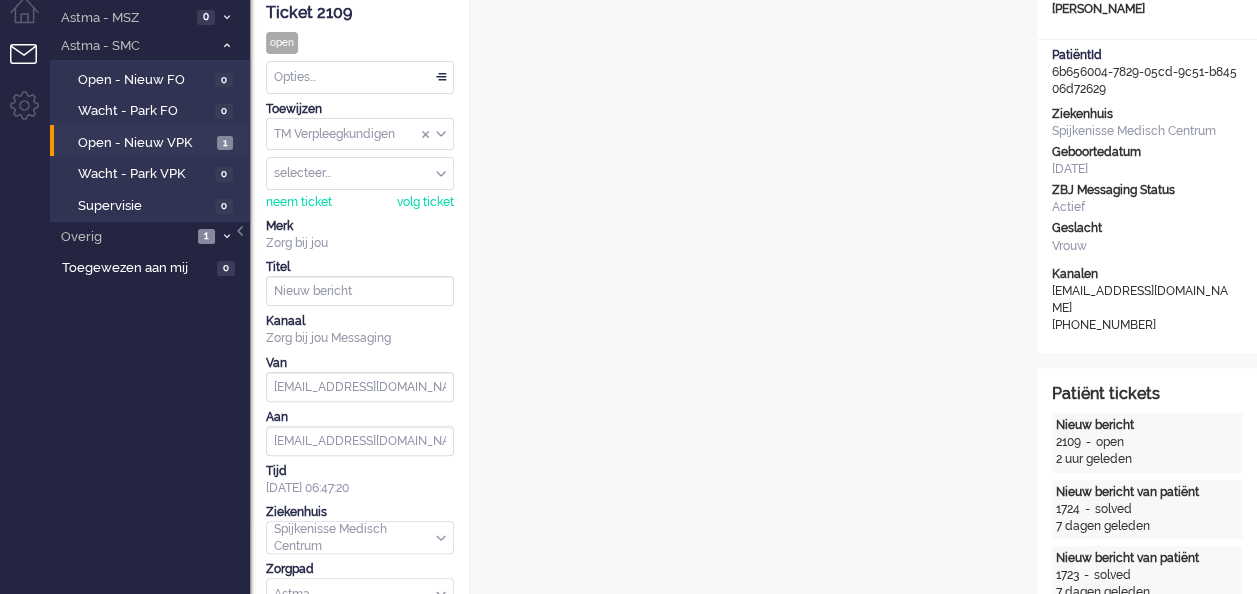 scroll, scrollTop: 0, scrollLeft: 0, axis: both 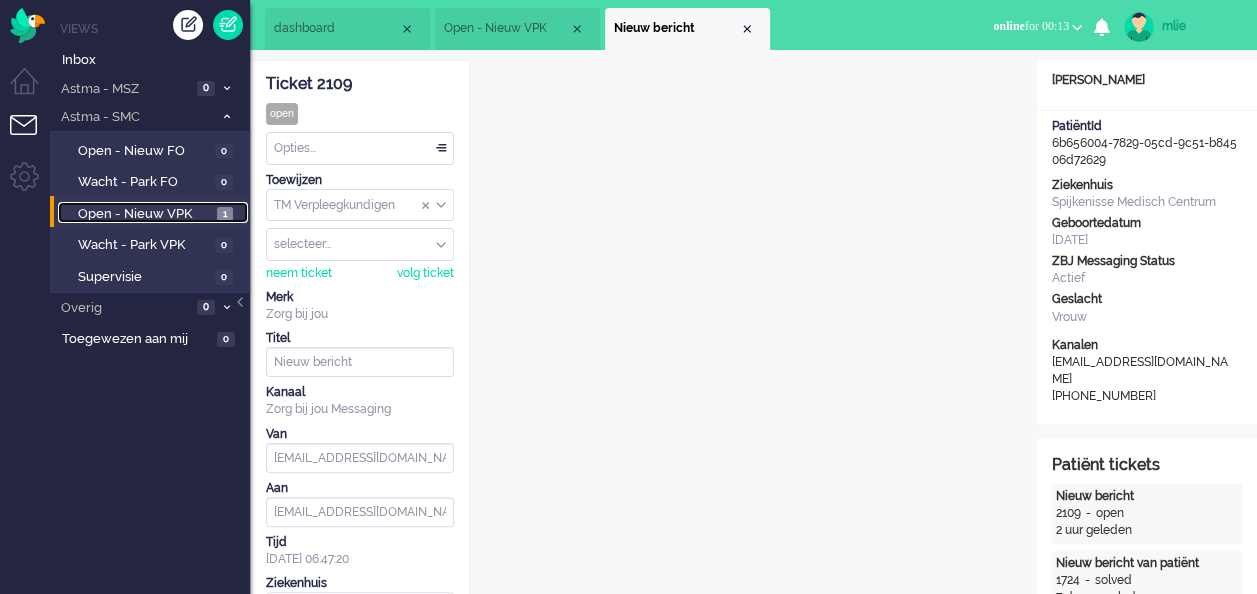 click on "Open - Nieuw VPK" at bounding box center [145, 214] 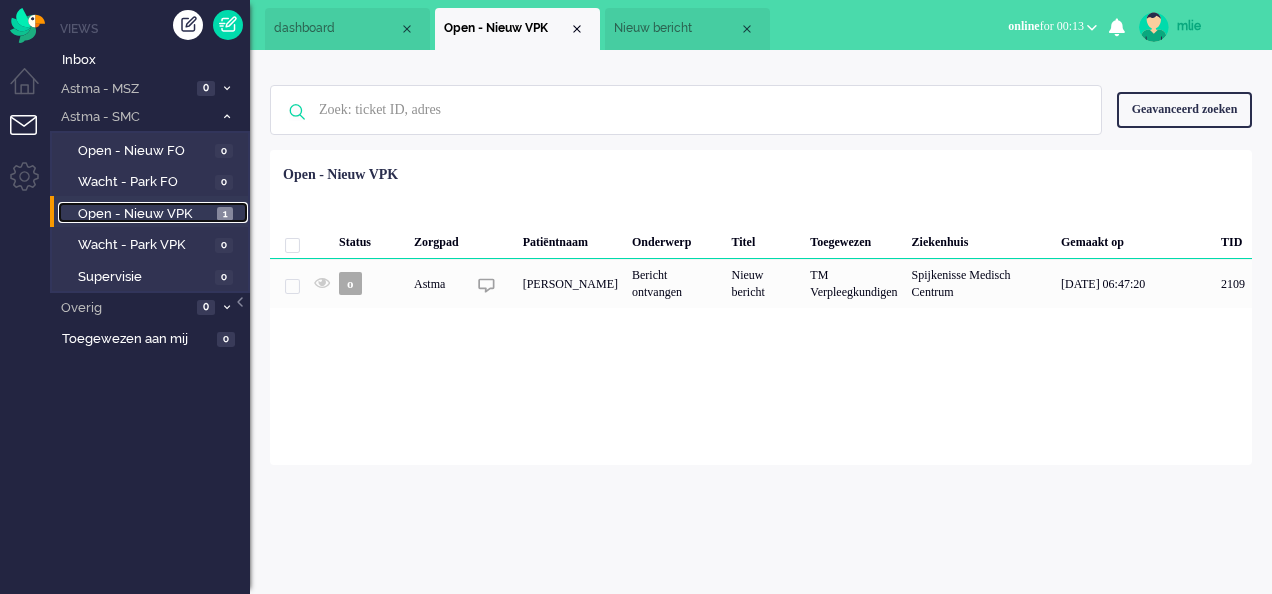 click on "Nieuw bericht" at bounding box center [676, 28] 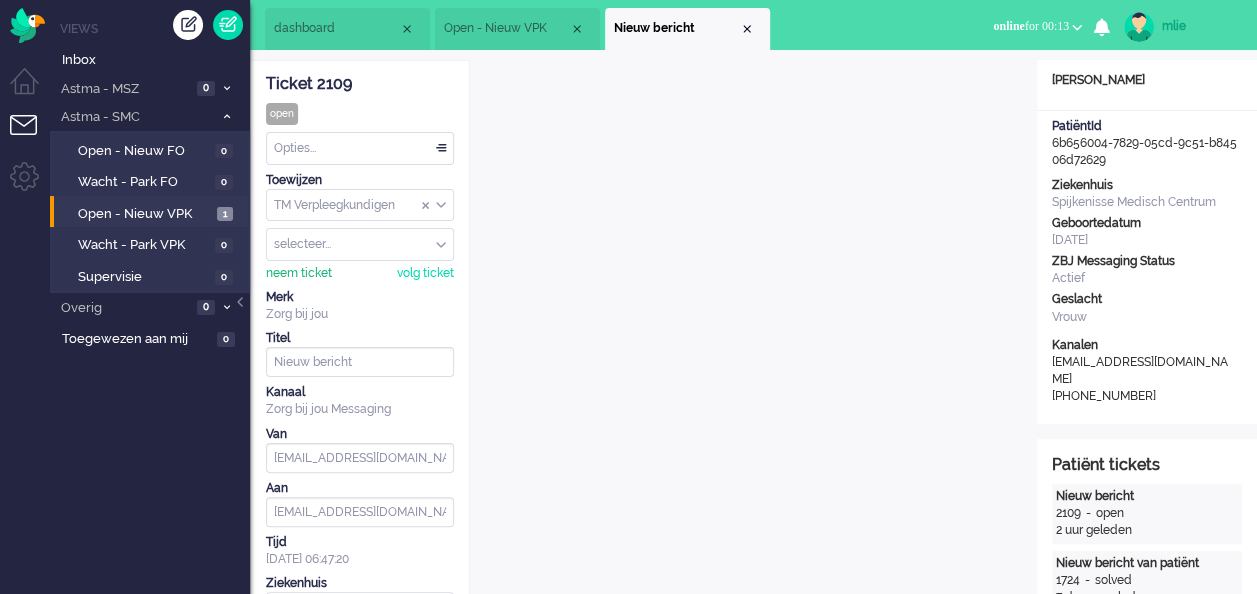 click on "neem ticket" at bounding box center [299, 273] 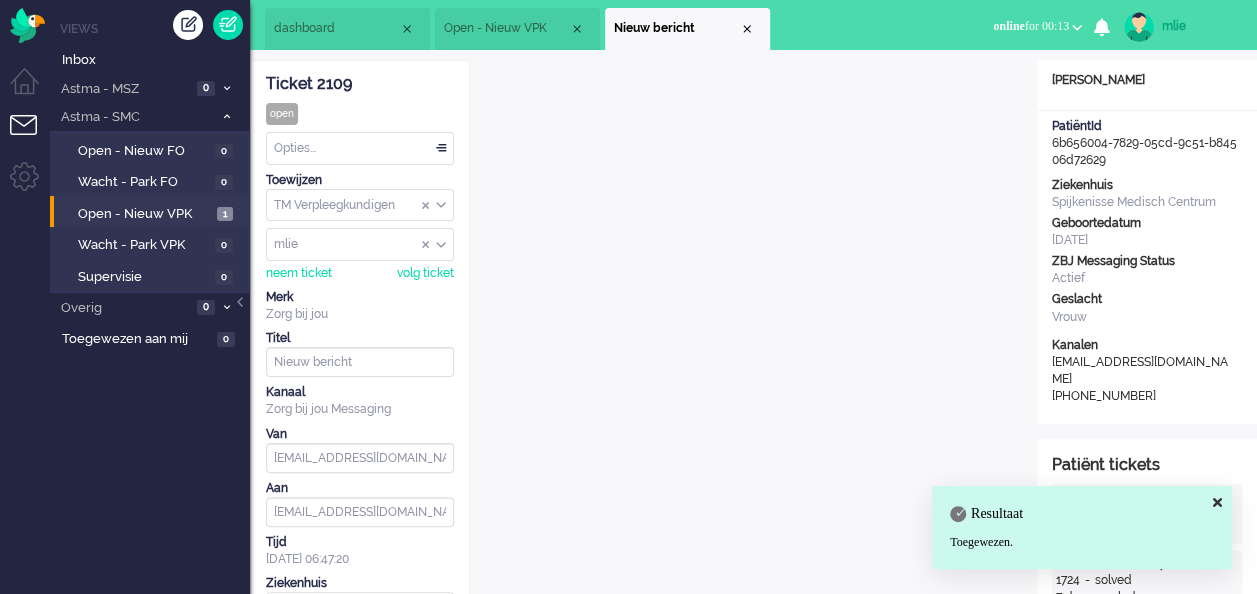 click on "Open - Nieuw VPK" at bounding box center (506, 28) 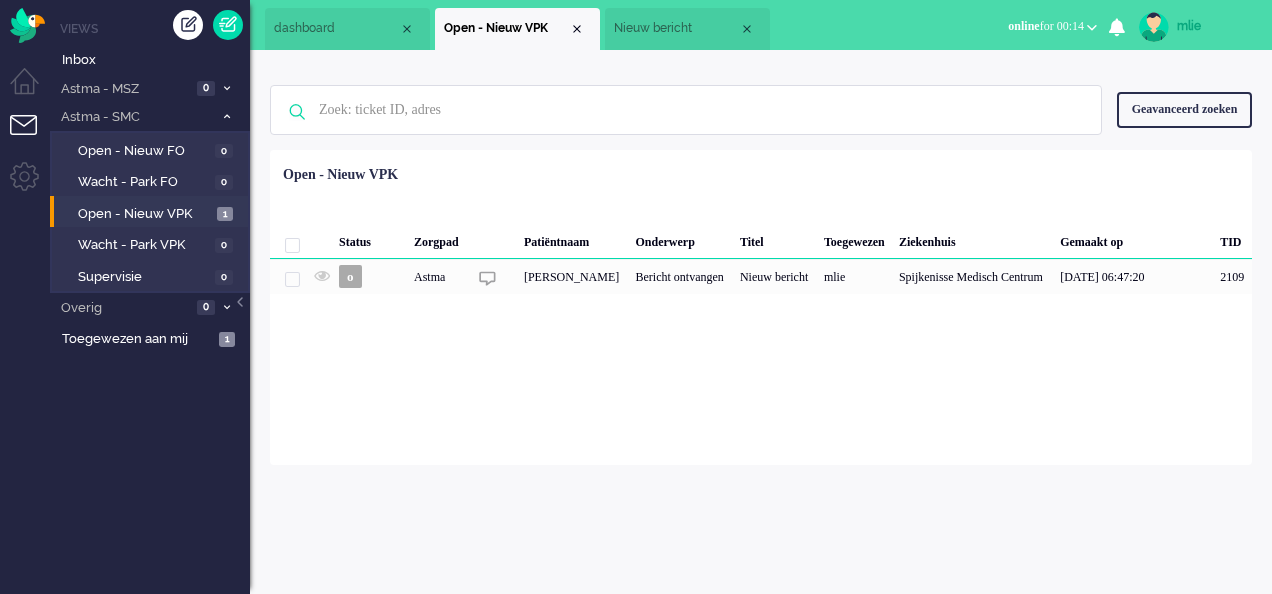 click on "Nieuw bericht" at bounding box center (676, 28) 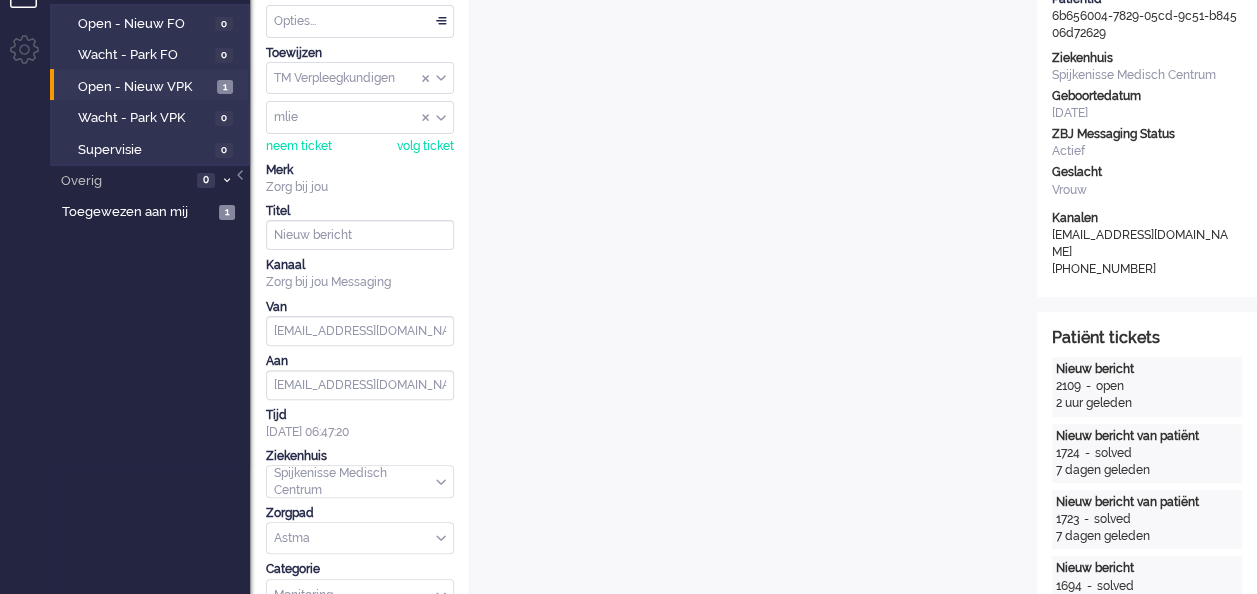 scroll, scrollTop: 0, scrollLeft: 0, axis: both 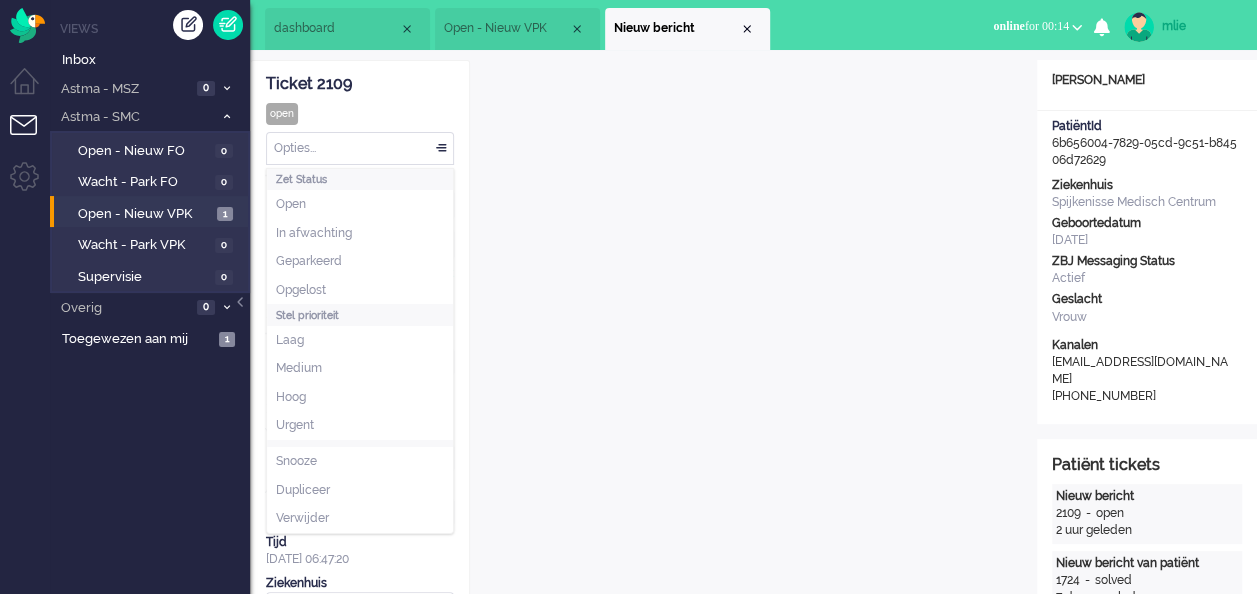 click on "Opties..." at bounding box center [360, 148] 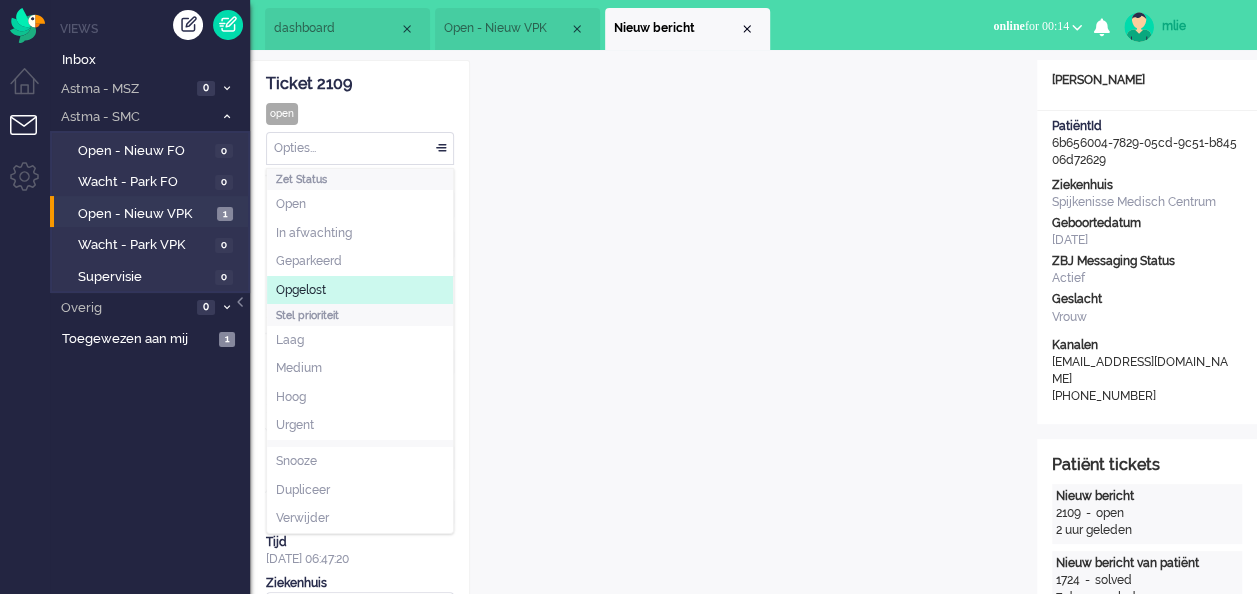 click on "Opgelost" 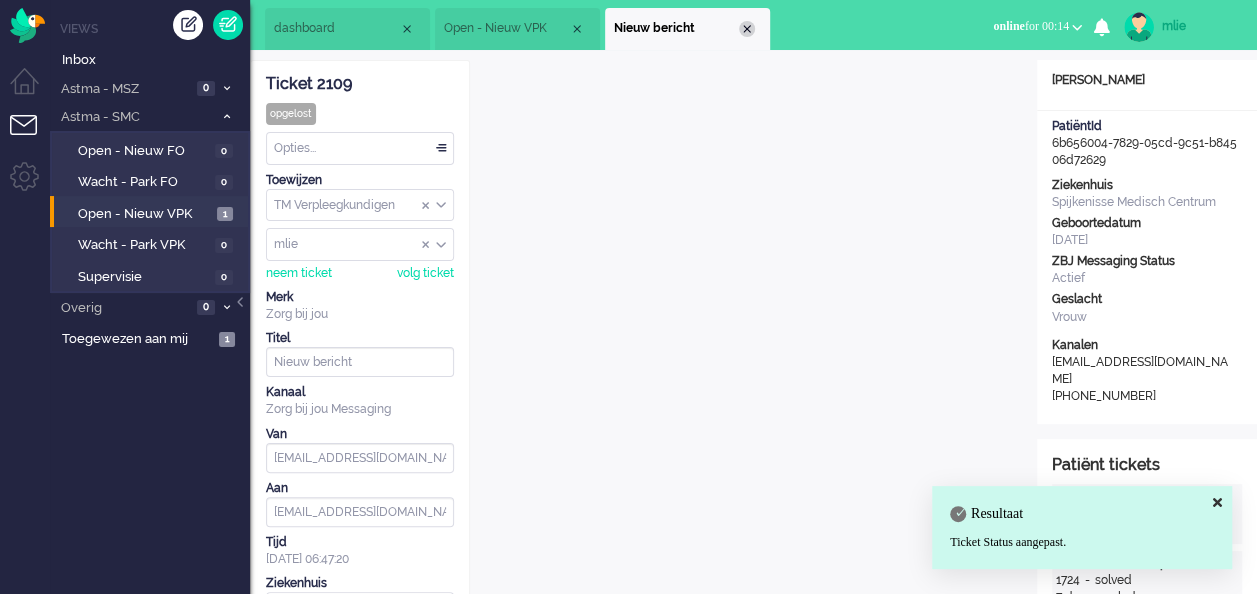 click at bounding box center [747, 29] 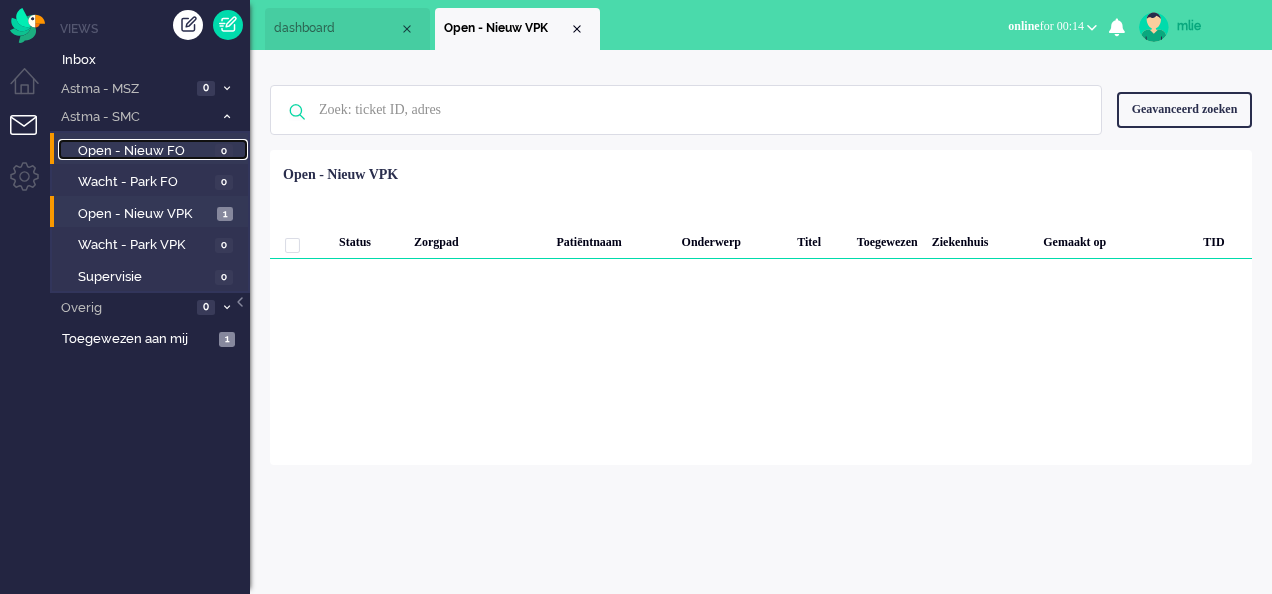 click on "Open - Nieuw FO" at bounding box center (144, 151) 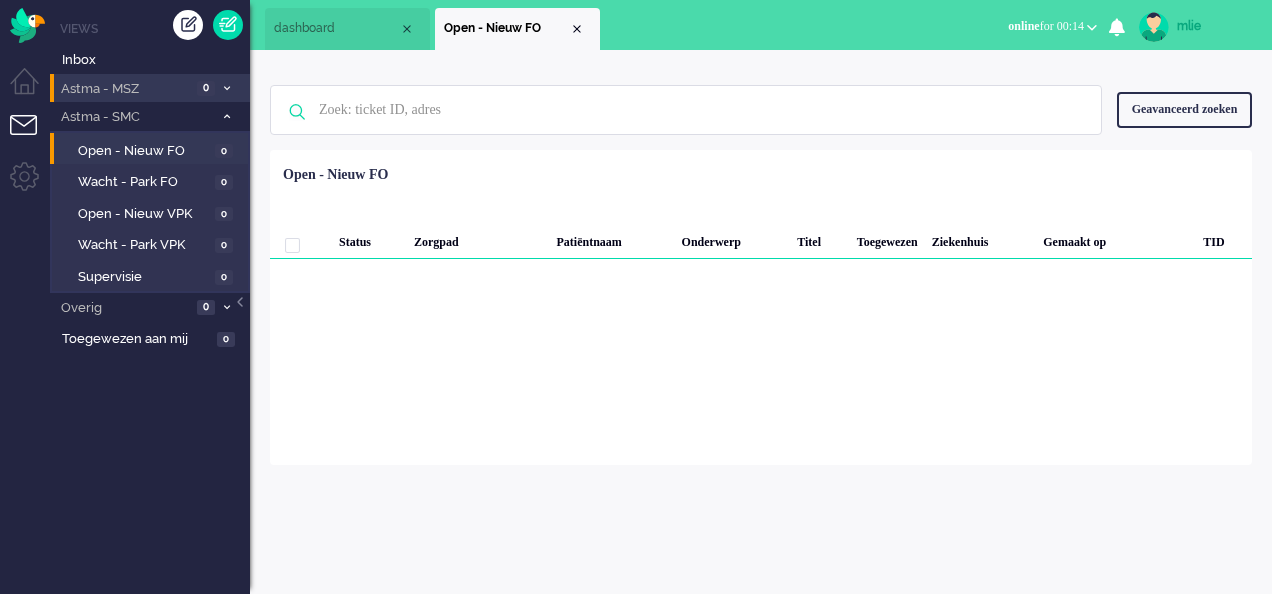 click at bounding box center [226, 88] 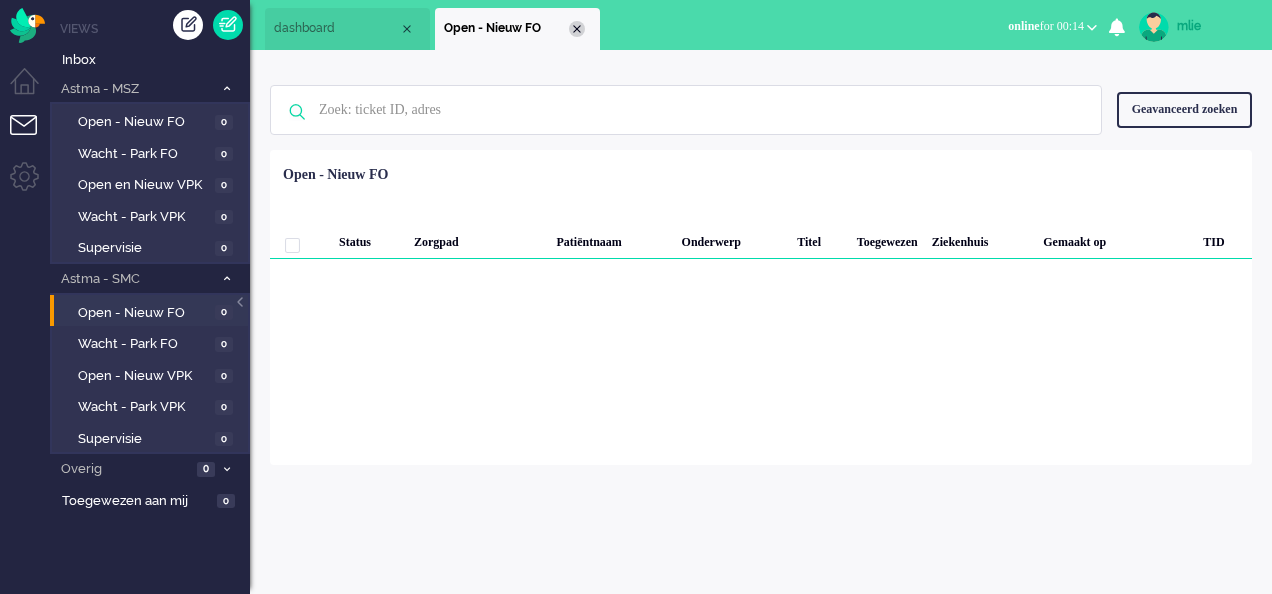 click at bounding box center (577, 29) 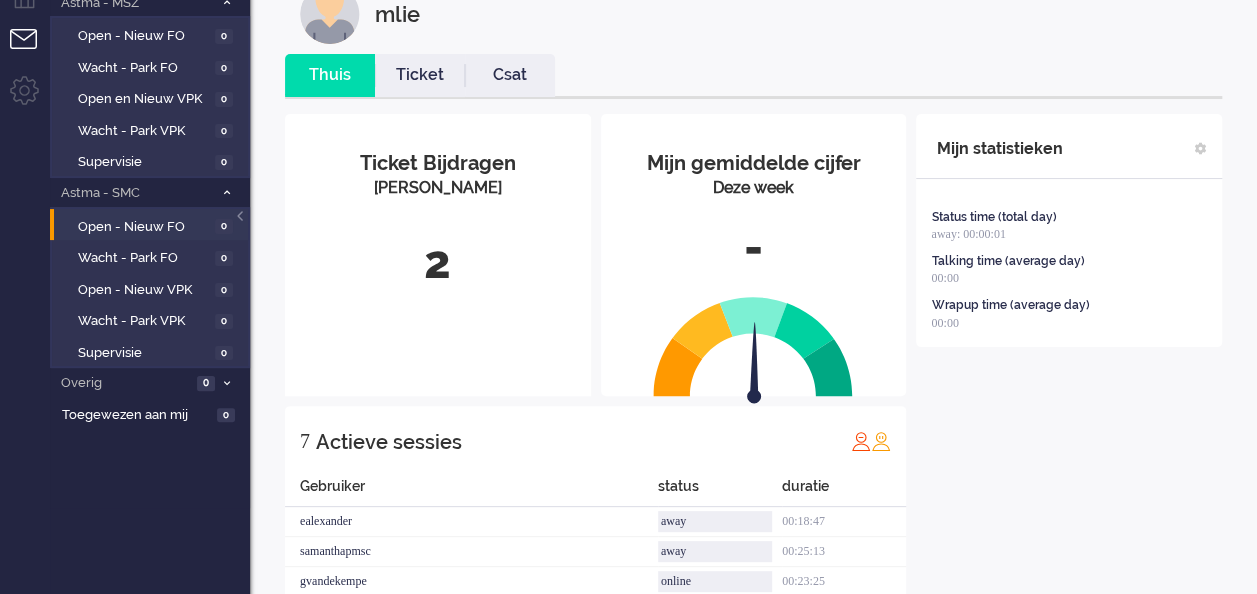 scroll, scrollTop: 0, scrollLeft: 0, axis: both 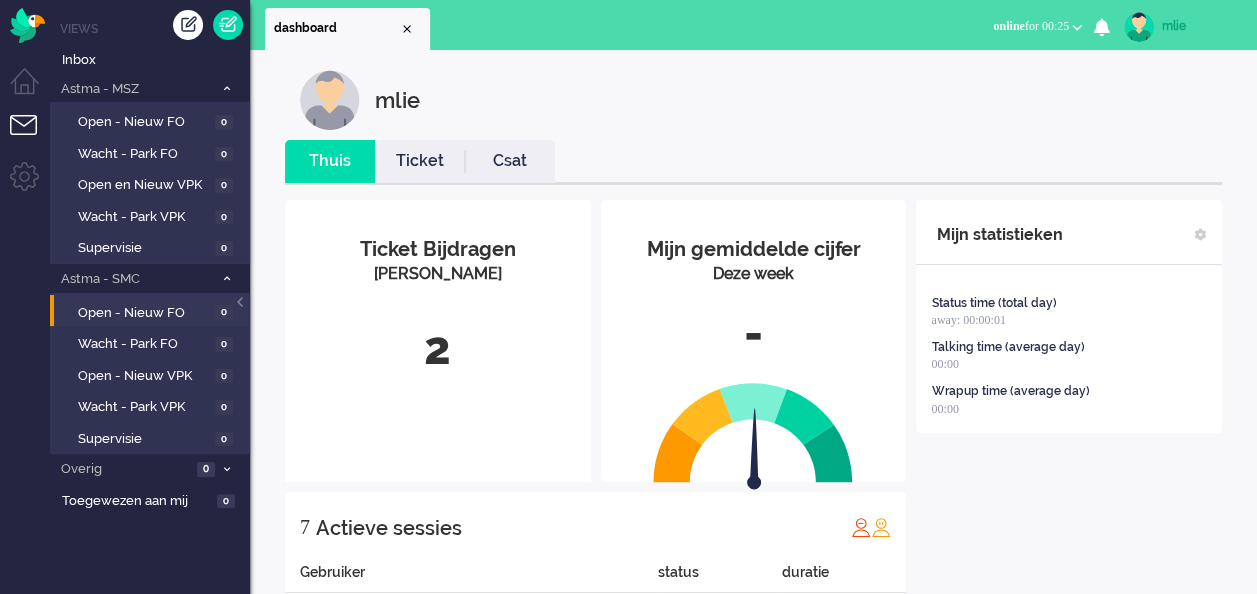 click on "Mijn statistieken Status time (total day) away: 00:00:01 Talking time (average day) 00:00 Wrapup time (average day) 00:00 + Statistieken toevoegen Bel tijd (gemiddelde dag) Wrapup tijd (gemiddelde dag) FTR oproep (deze week) Status tijd (totaal dag) Wachtende oproepen (dit moment) per campaign Campaign beschikbaarheid (vandaag) per campaign Wachtende oproepen (dit moment) per merk Campaign beschikbaarheid (vandaag) per merk Berichten van gebruiker (vandaag) per kanaal Gebruiker CSAT (week) Berichten van gebruiker (Totaal vandaag) met richting ticket  selecteer... selecteer... toevoegen annuleren" at bounding box center (1069, 511) 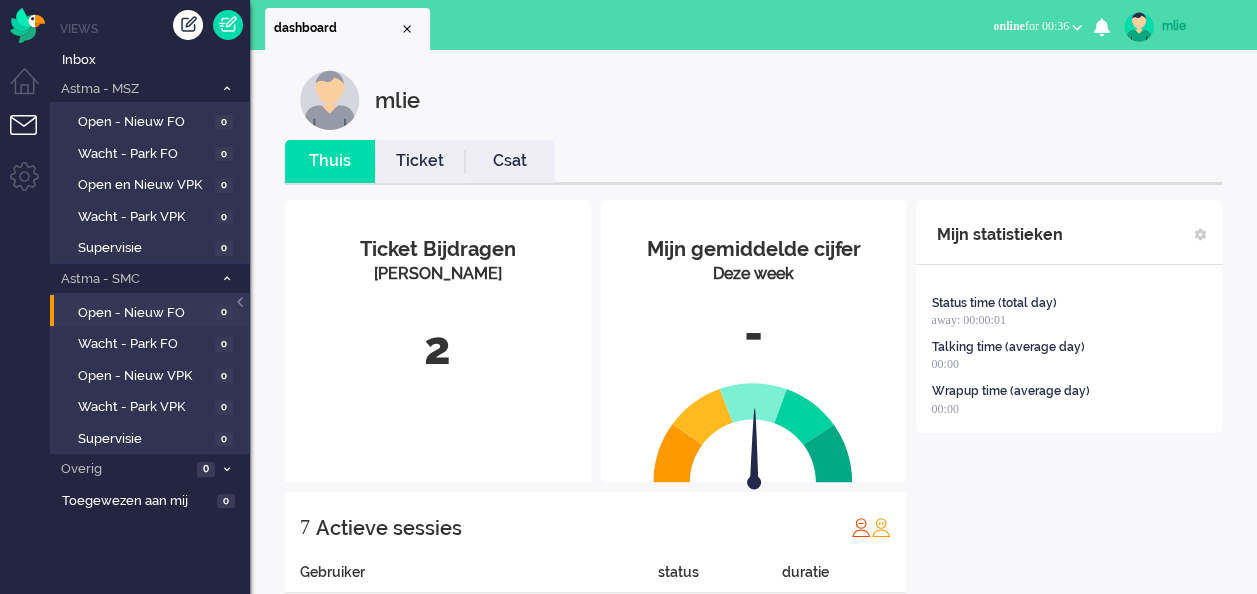 click on "mlie" at bounding box center (1199, 26) 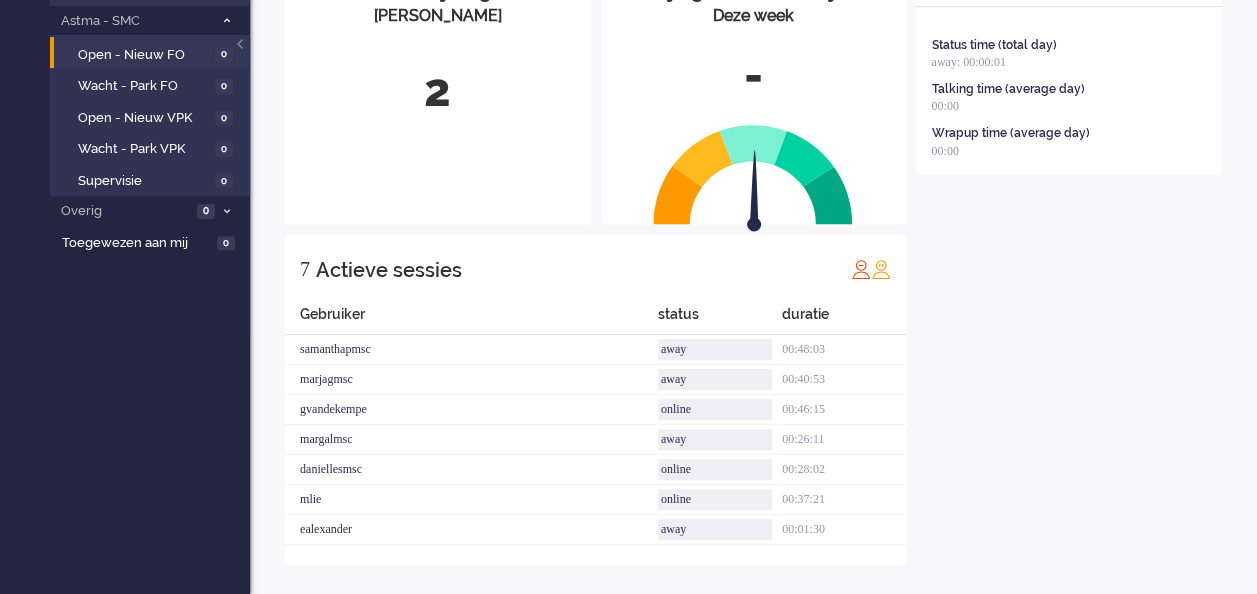 scroll, scrollTop: 263, scrollLeft: 0, axis: vertical 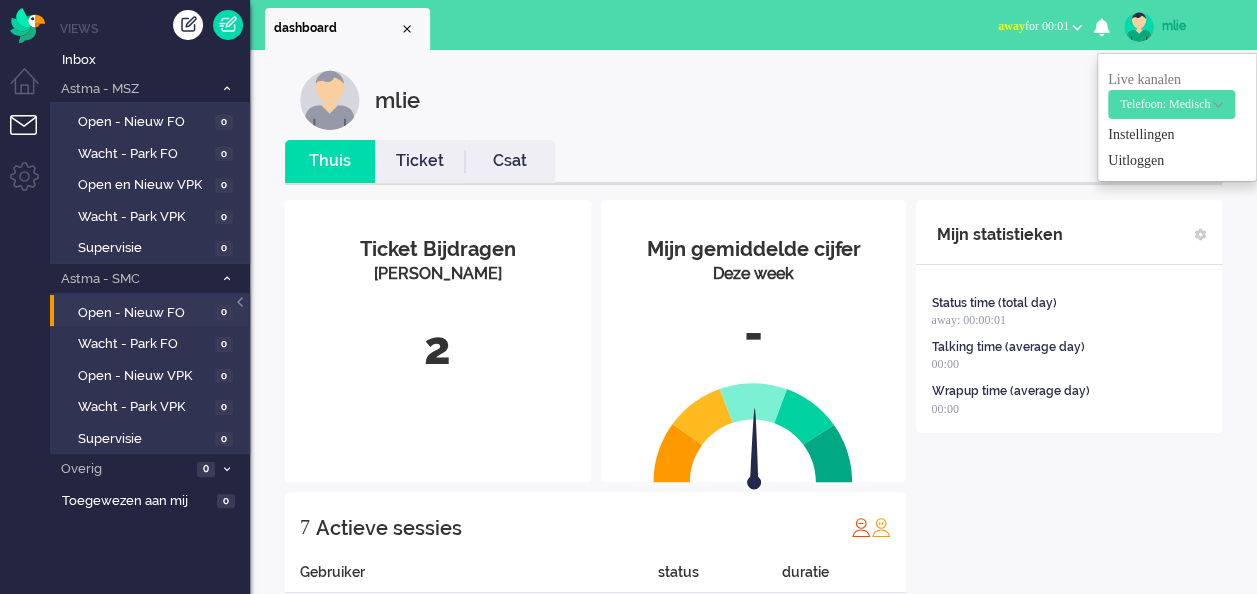 click on "mlie Thuis Ticket Csat Mijn gemiddelde cijfer Deze week - Ticket Bijdragen Per Kanaal 2 7 Actieve sessies Gebruiker status duratie samanthapmsc away 00:54:31 marjagmsc away 00:47:21 gvandekempe online 00:52:43 mlie away 00:01:43 ealexander online 00:05:52 daniellesmsc online 00:34:30 margalmsc away 00:32:39 Mijn statistieken Status time (total day) away: 00:00:01 Talking time (average day) 00:00 Wrapup time (average day) 00:00 + Statistieken toevoegen Bel tijd (gemiddelde dag) Wrapup tijd (gemiddelde dag) FTR oproep (deze week) Status tijd (totaal dag) Wachtende oproepen (dit moment) per campaign Campaign beschikbaarheid (vandaag) per campaign Wachtende oproepen (dit moment) per merk Campaign beschikbaarheid (vandaag) per merk Berichten van gebruiker (vandaag) per kanaal Gebruiker CSAT (week) Berichten van gebruiker (Totaal vandaag) met richting ticket  selecteer... selecteer... toevoegen annuleren" at bounding box center [753, 464] 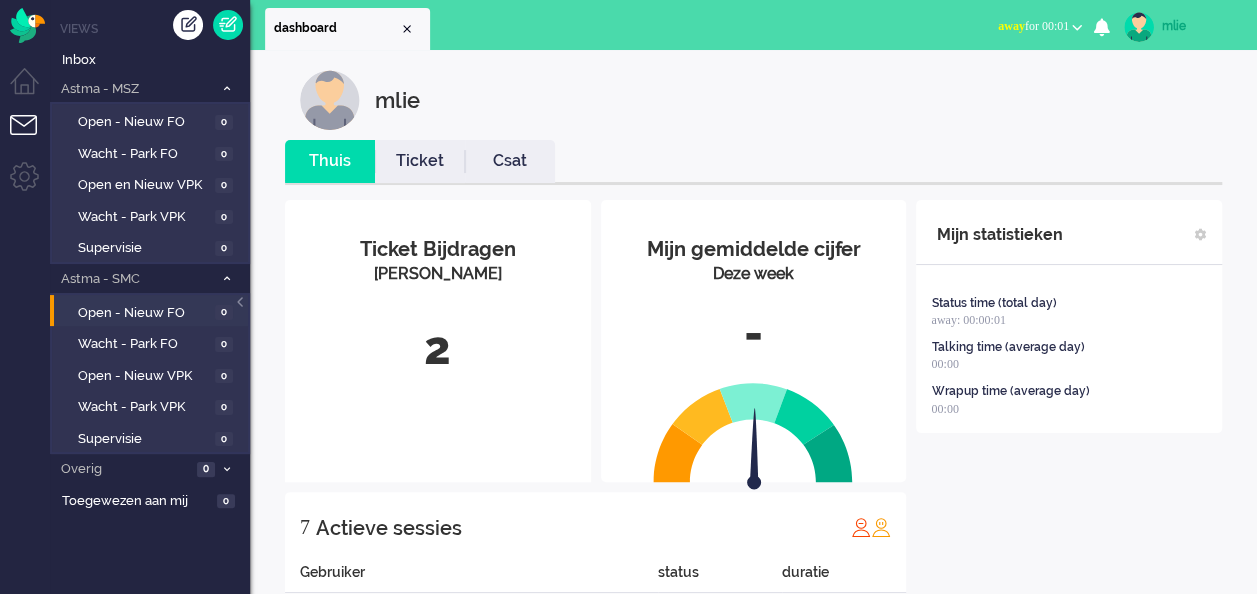 click on "away  for 00:01" at bounding box center (1033, 26) 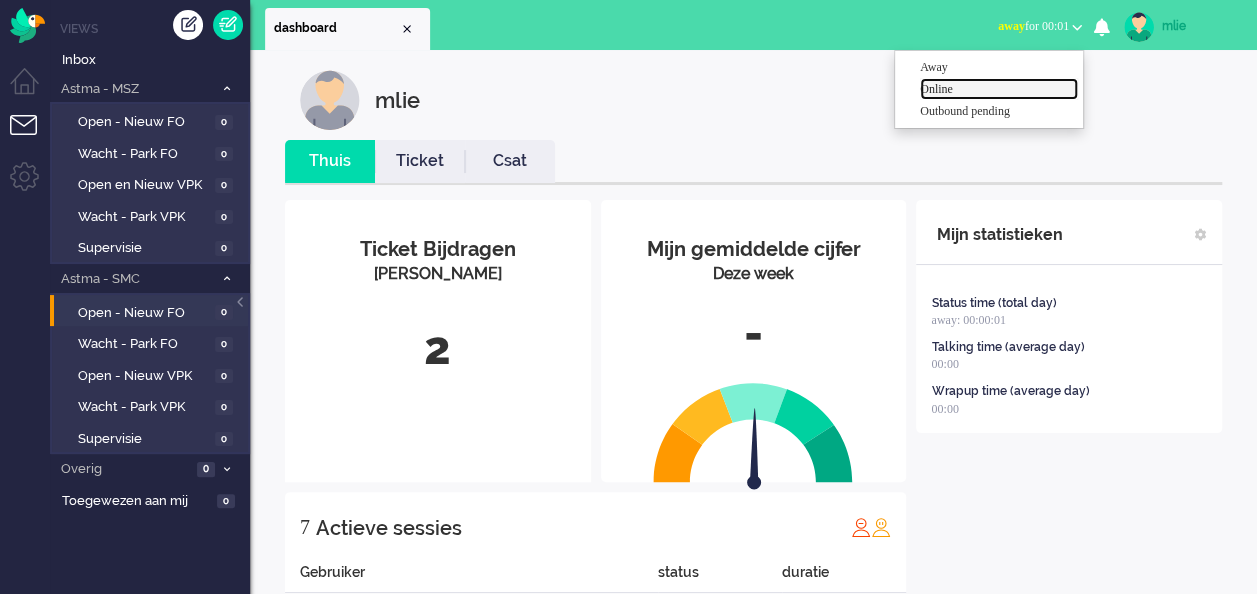 click on "Online" at bounding box center [999, 89] 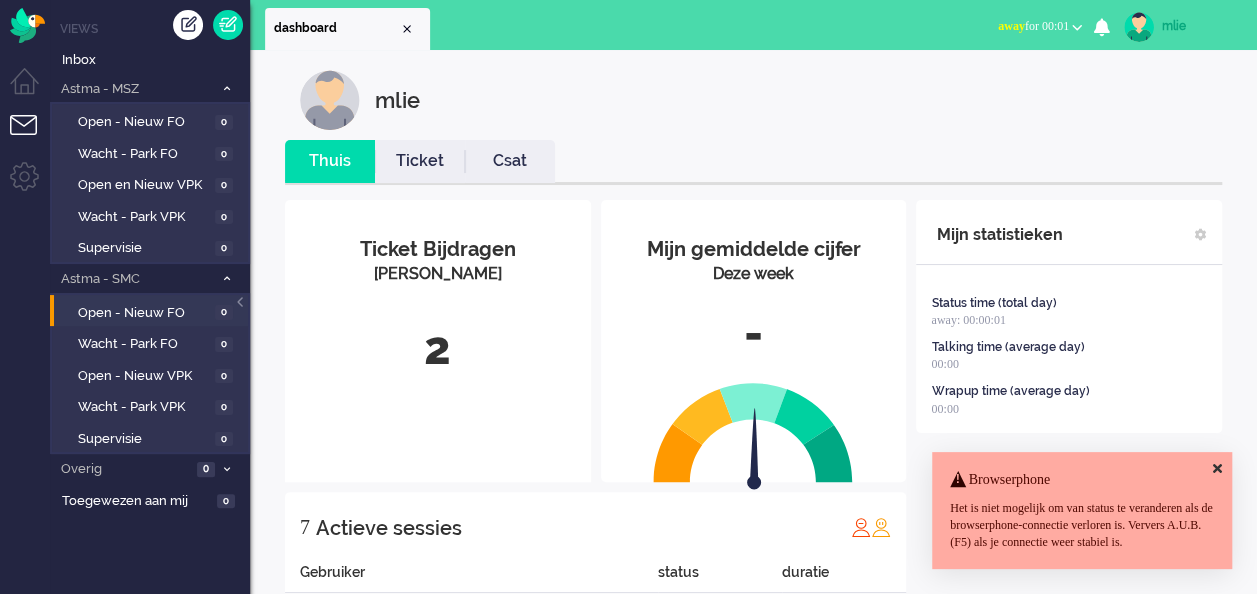 click on "away  for 00:01" at bounding box center (1040, 26) 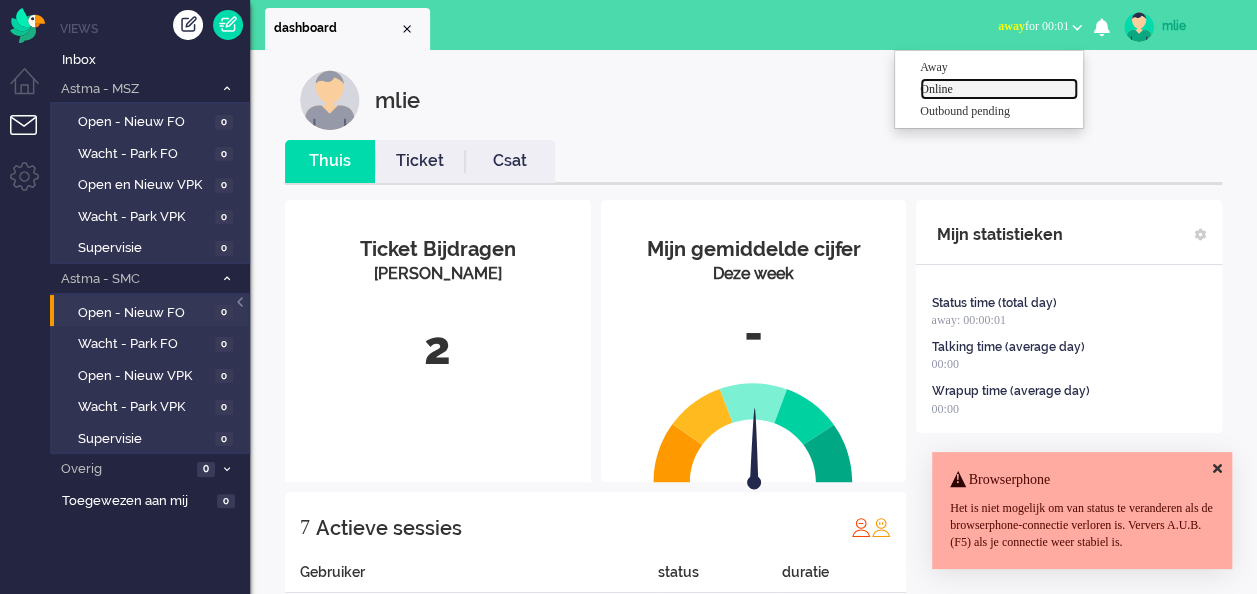 click on "Online" at bounding box center (999, 89) 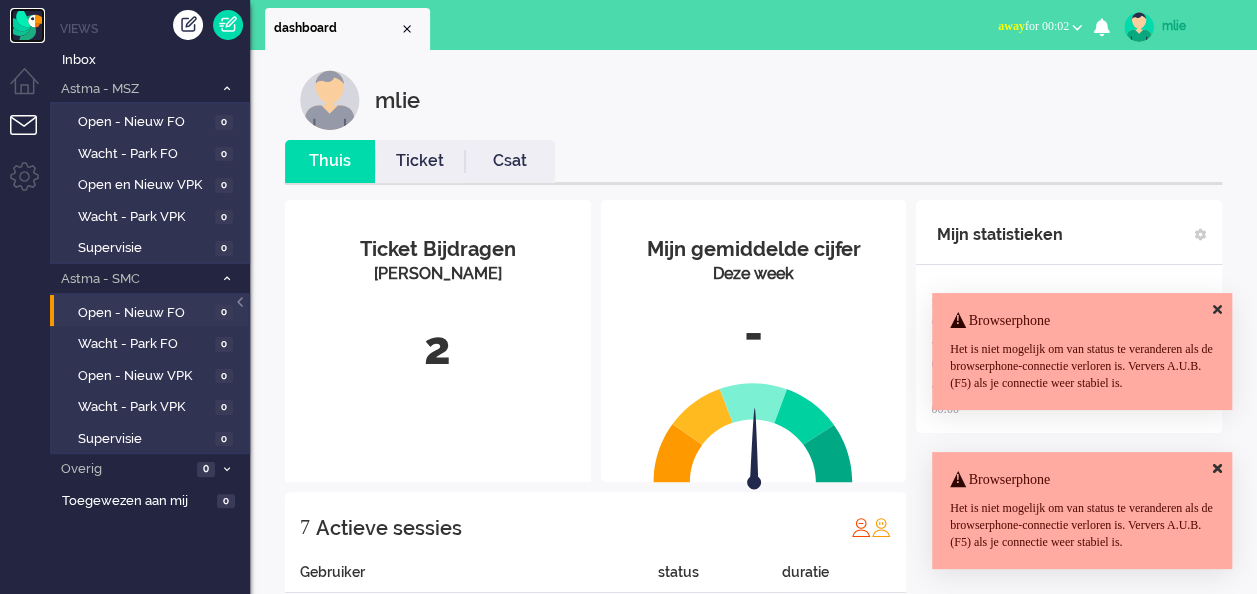 click at bounding box center (27, 25) 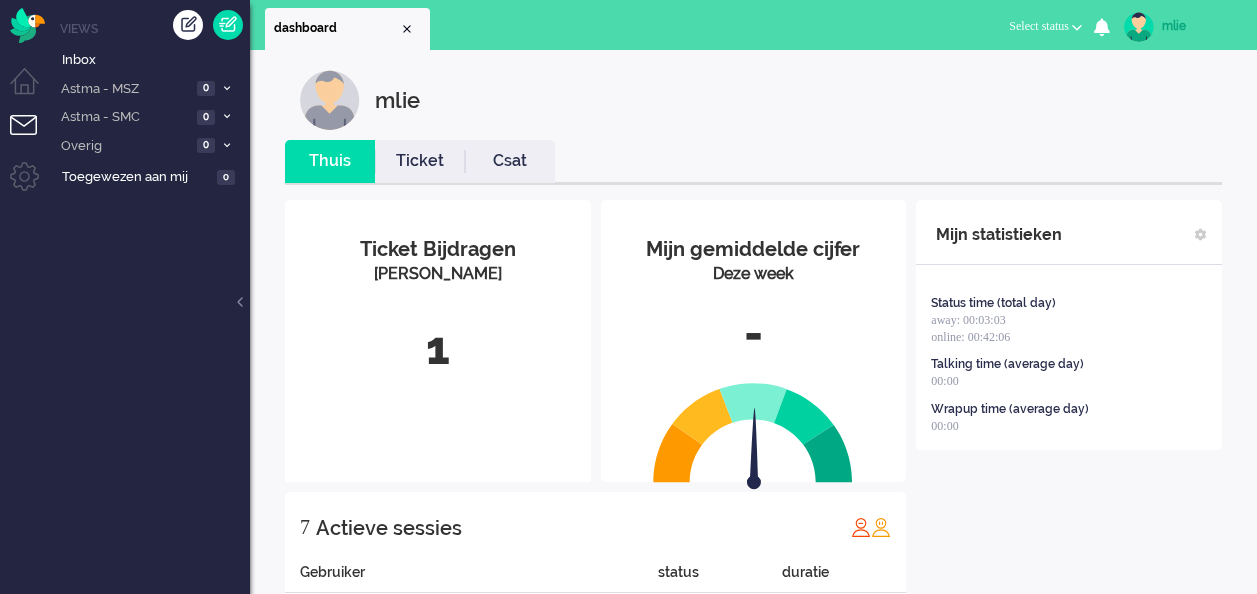 scroll, scrollTop: 0, scrollLeft: 0, axis: both 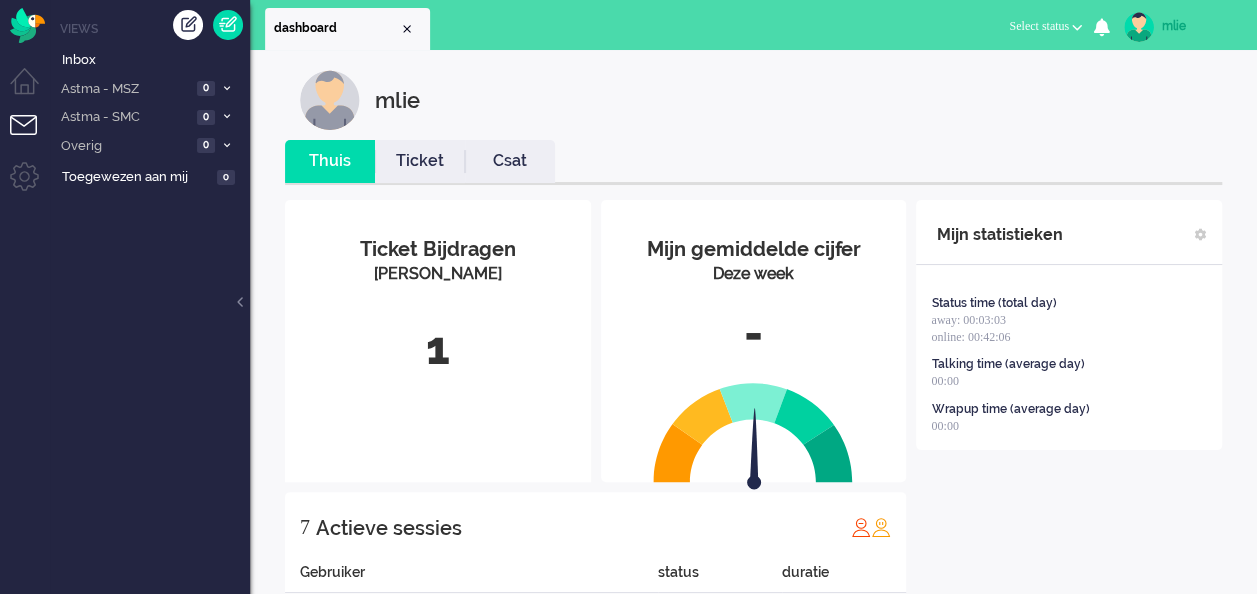 click on "Select status" at bounding box center (1039, 26) 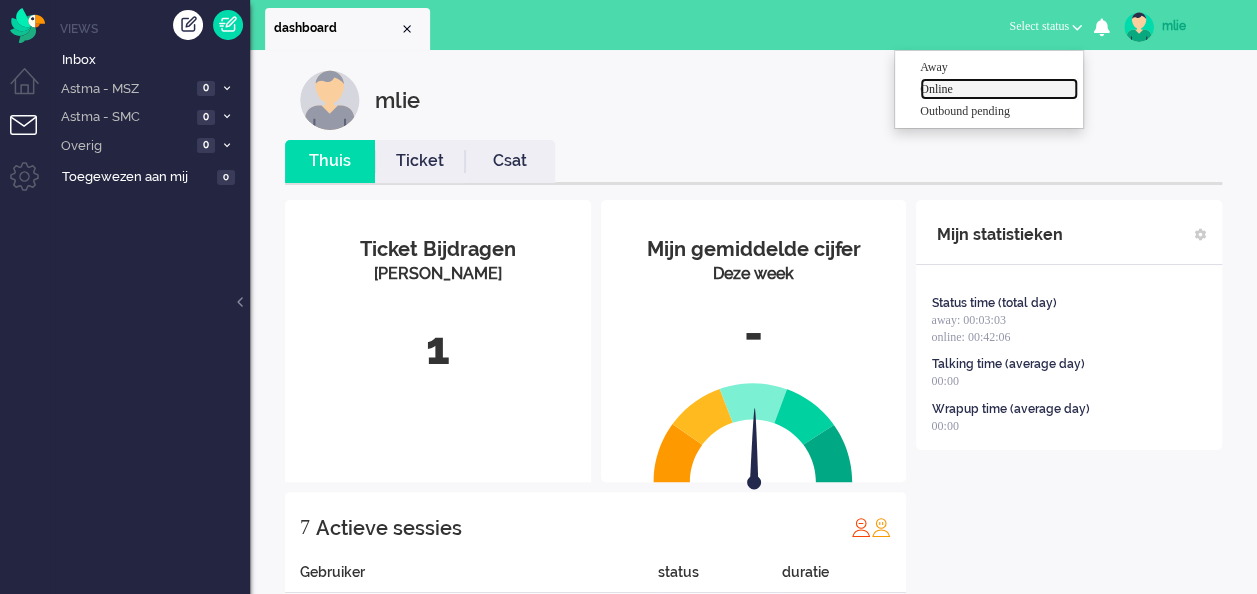 click on "Online" at bounding box center (999, 89) 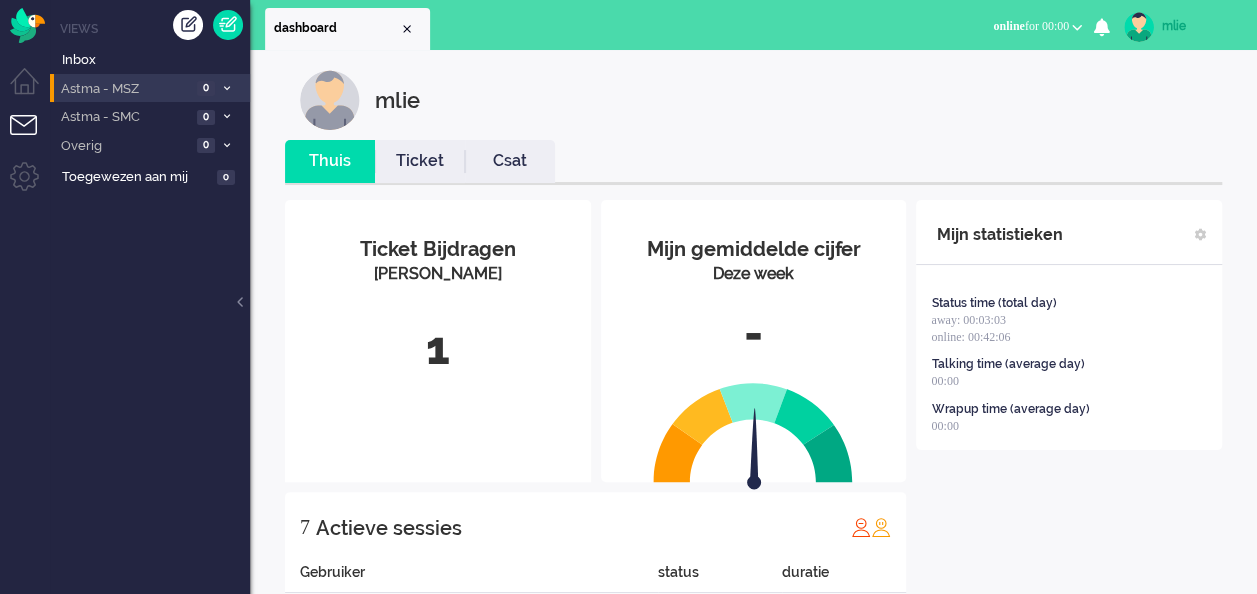 click on "Astma - MSZ
0" at bounding box center [150, 88] 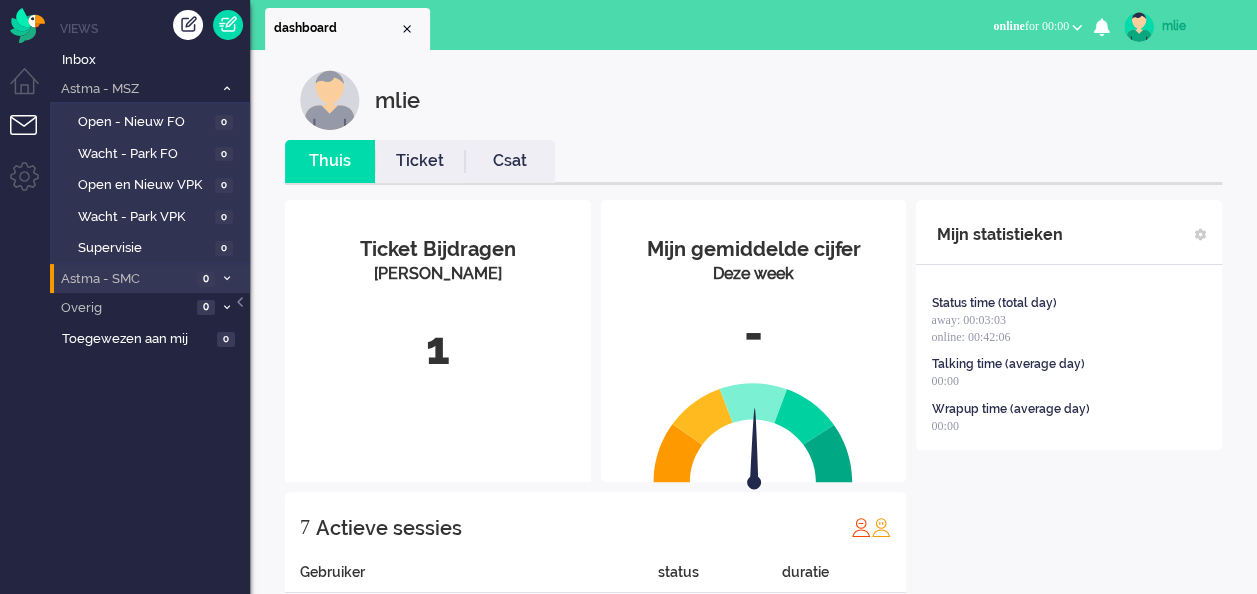 click at bounding box center (227, 278) 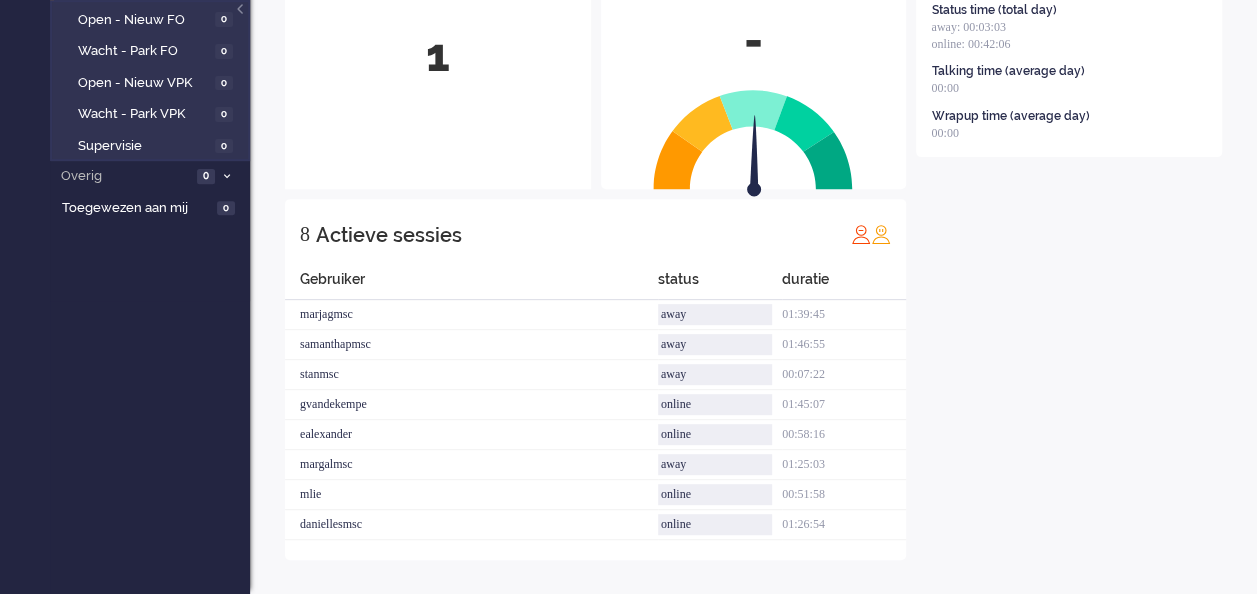scroll, scrollTop: 0, scrollLeft: 0, axis: both 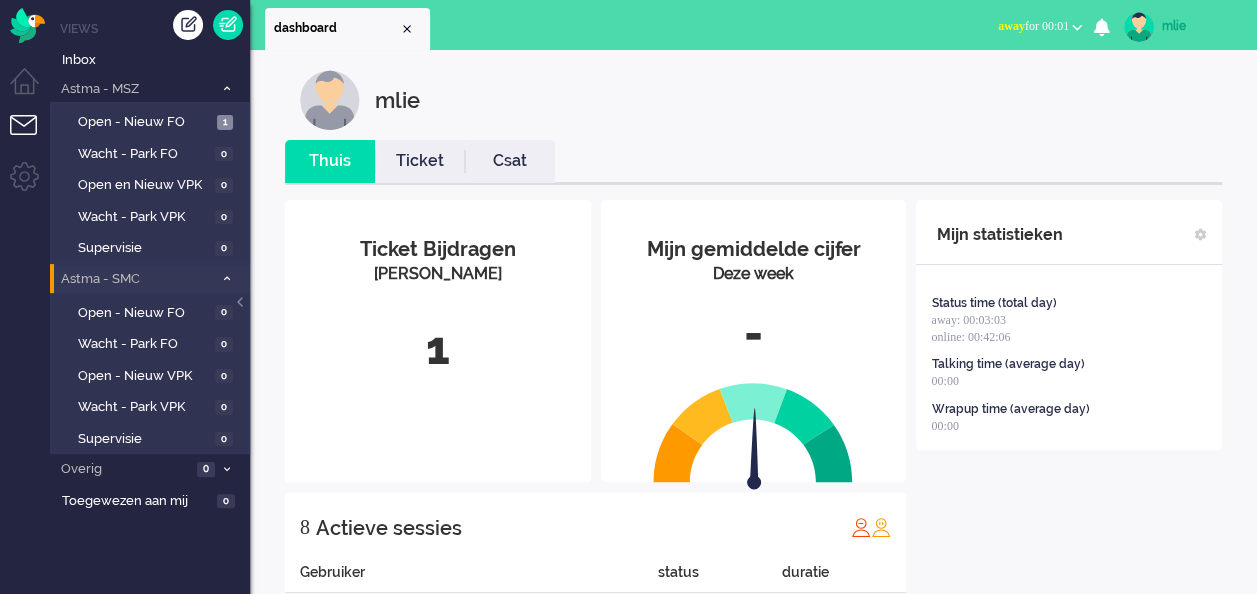 click on "away" at bounding box center (1011, 26) 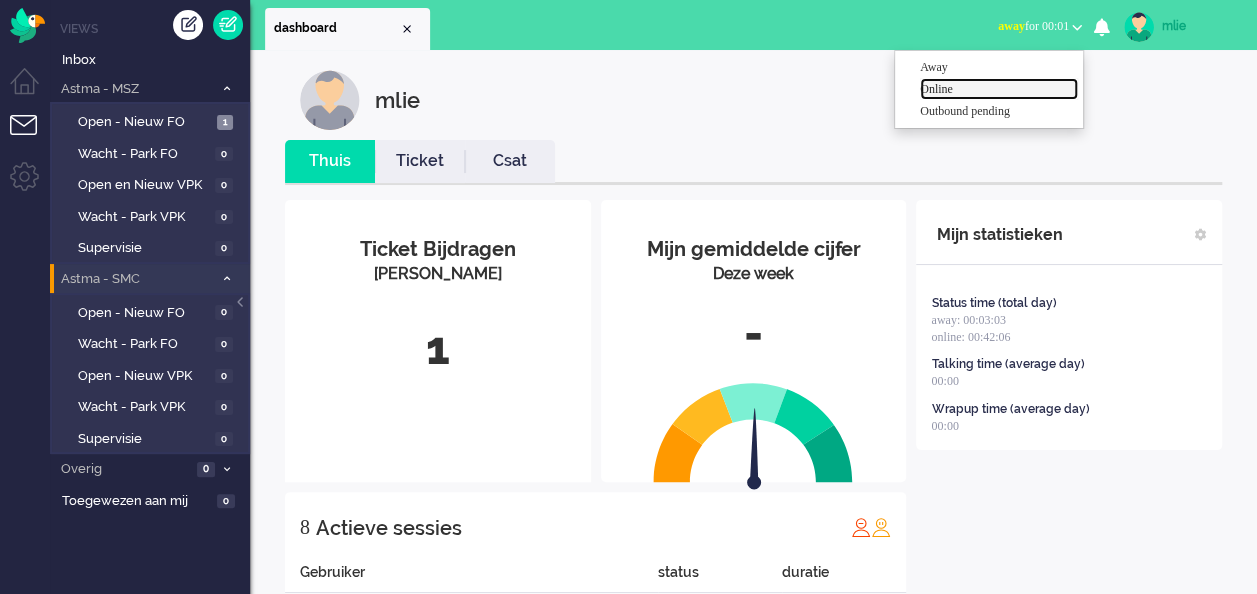 click on "Online" at bounding box center [999, 89] 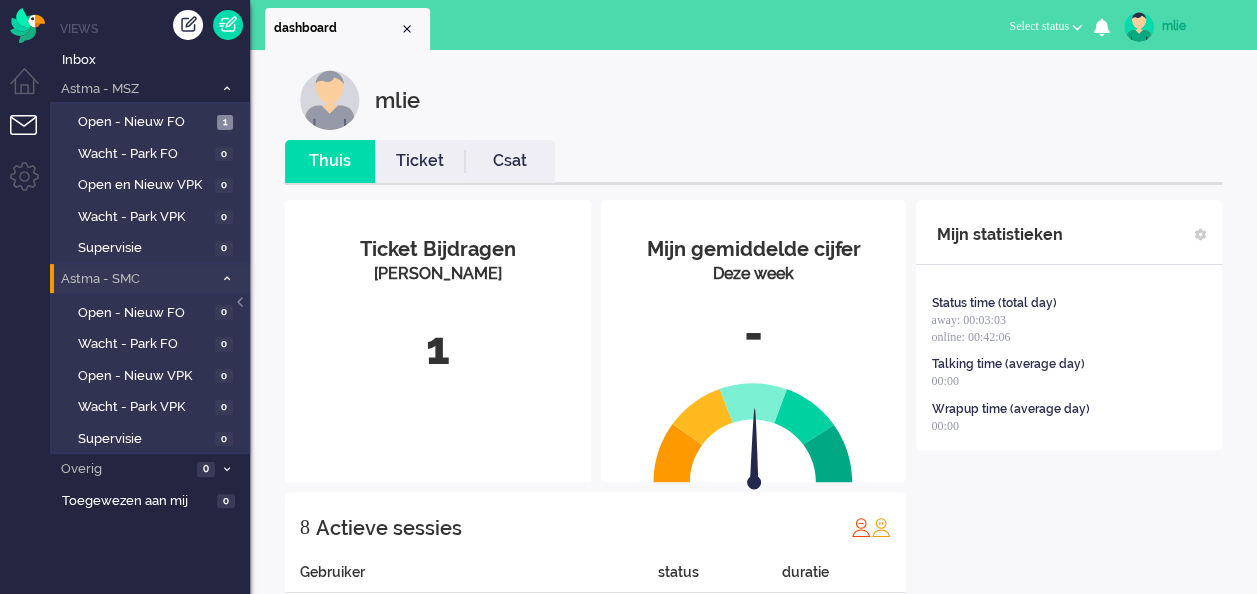 click on "mlie" at bounding box center (1199, 26) 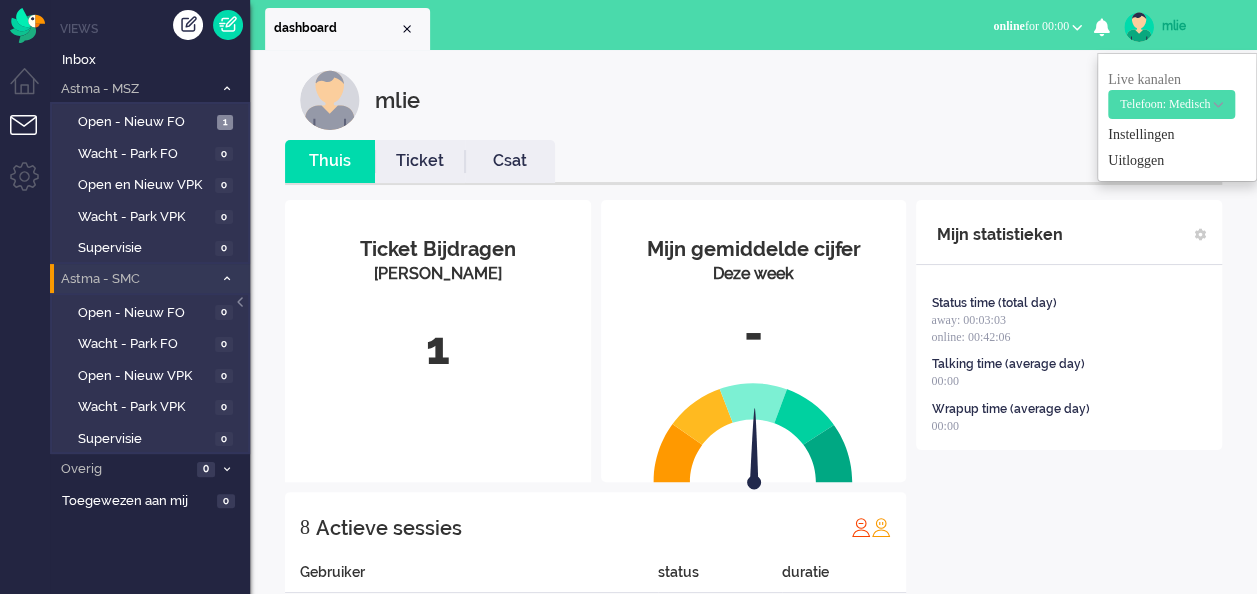 click on "mlie" at bounding box center (768, 100) 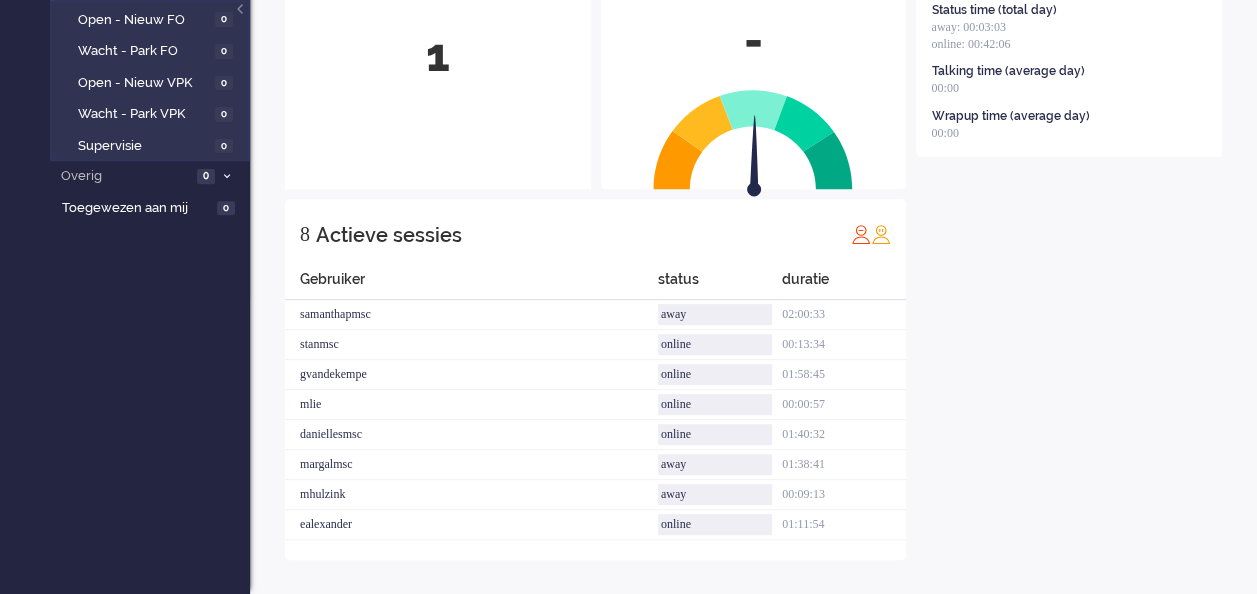scroll, scrollTop: 0, scrollLeft: 0, axis: both 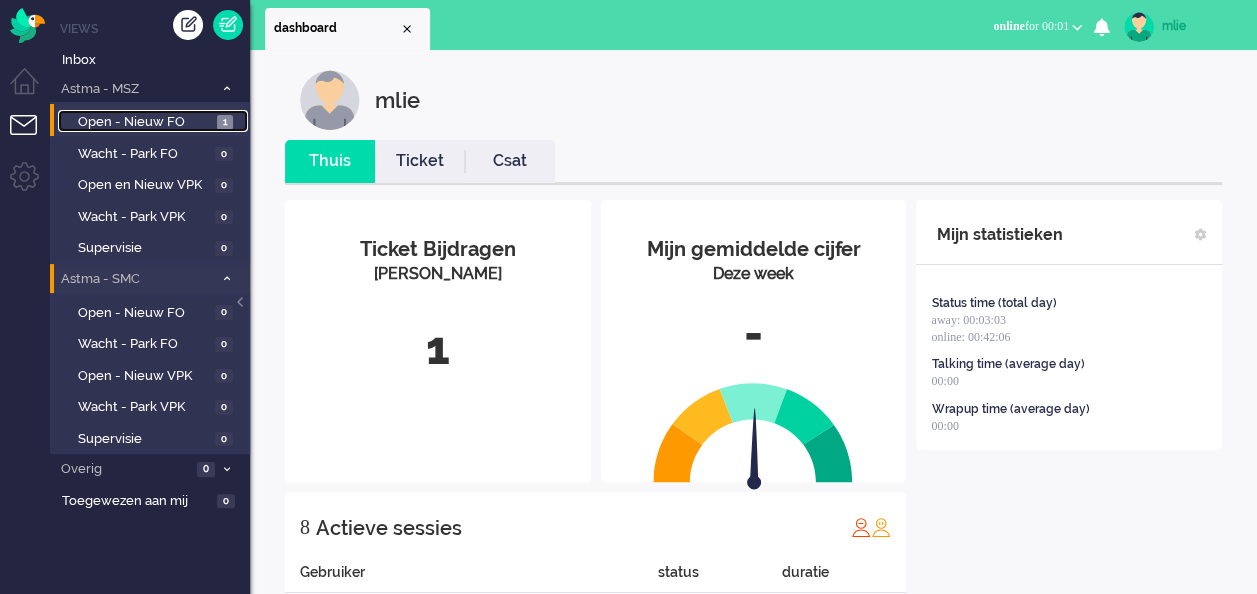 click on "Open - Nieuw FO" at bounding box center [145, 122] 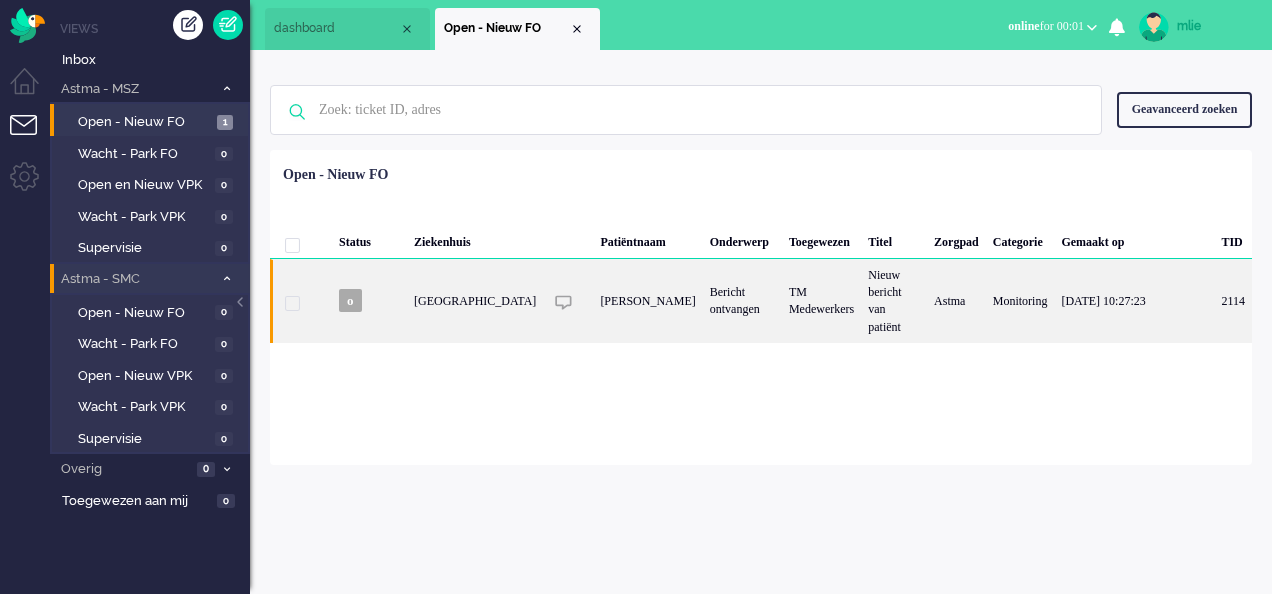click on "TM Medewerkers" 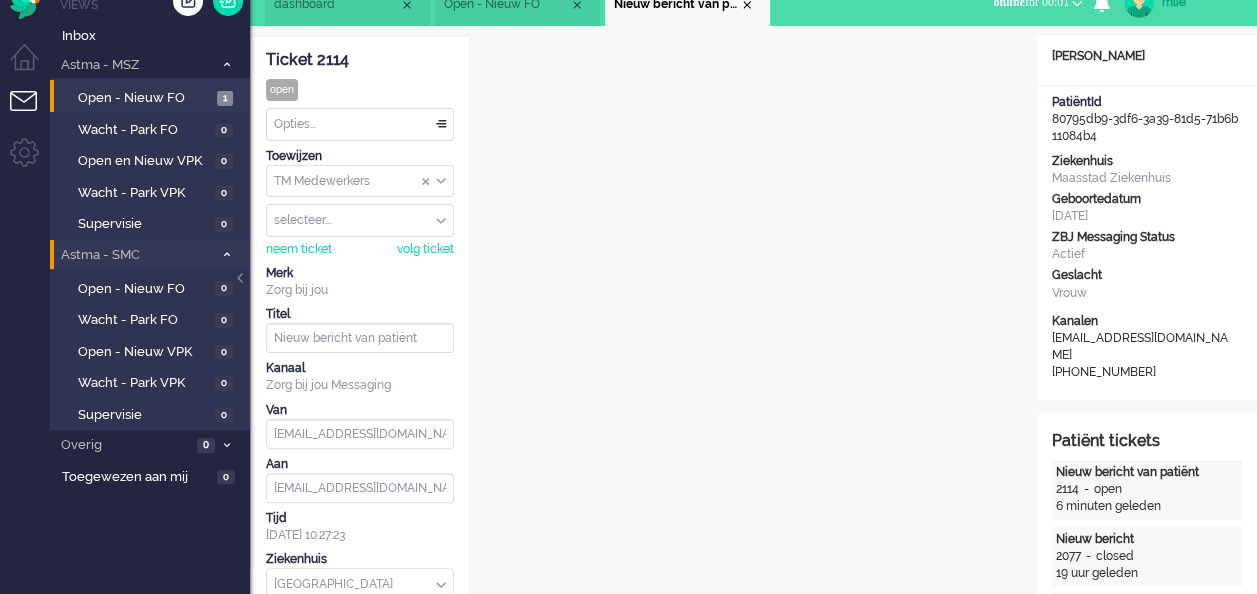 scroll, scrollTop: 0, scrollLeft: 0, axis: both 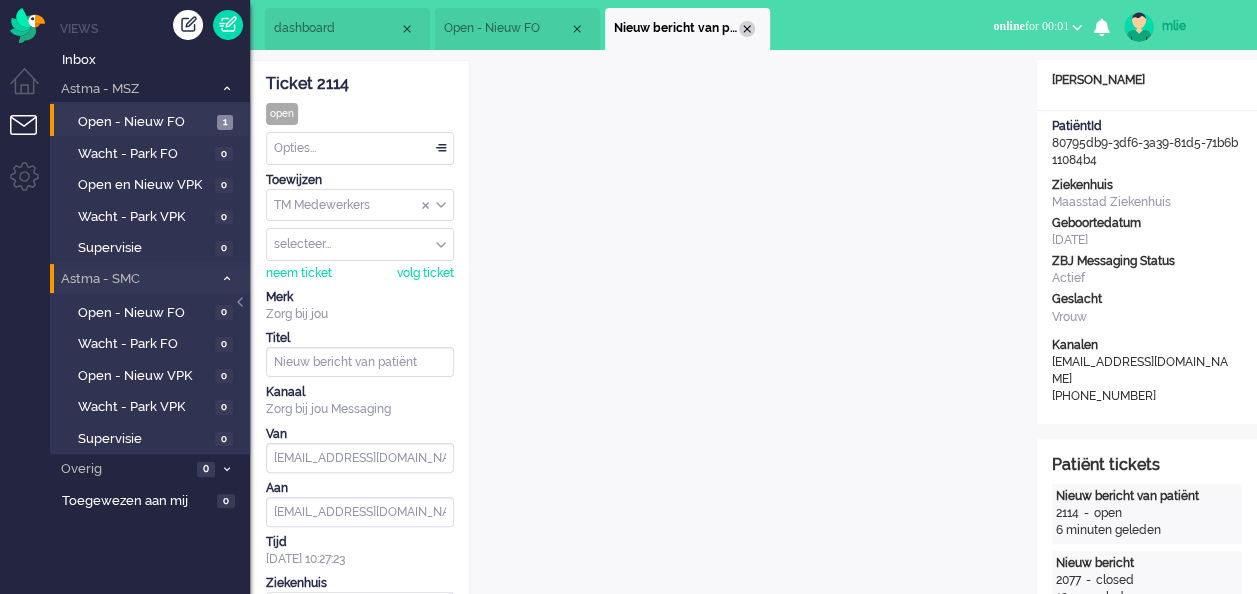 click at bounding box center [747, 29] 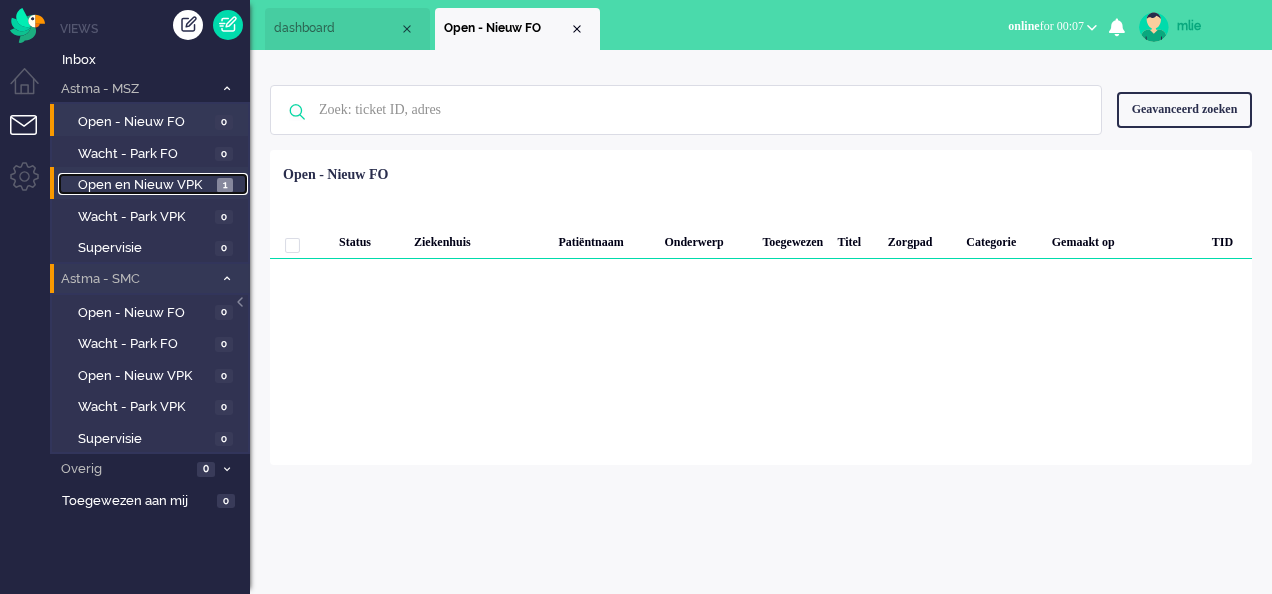 click on "Open en Nieuw VPK" at bounding box center (145, 185) 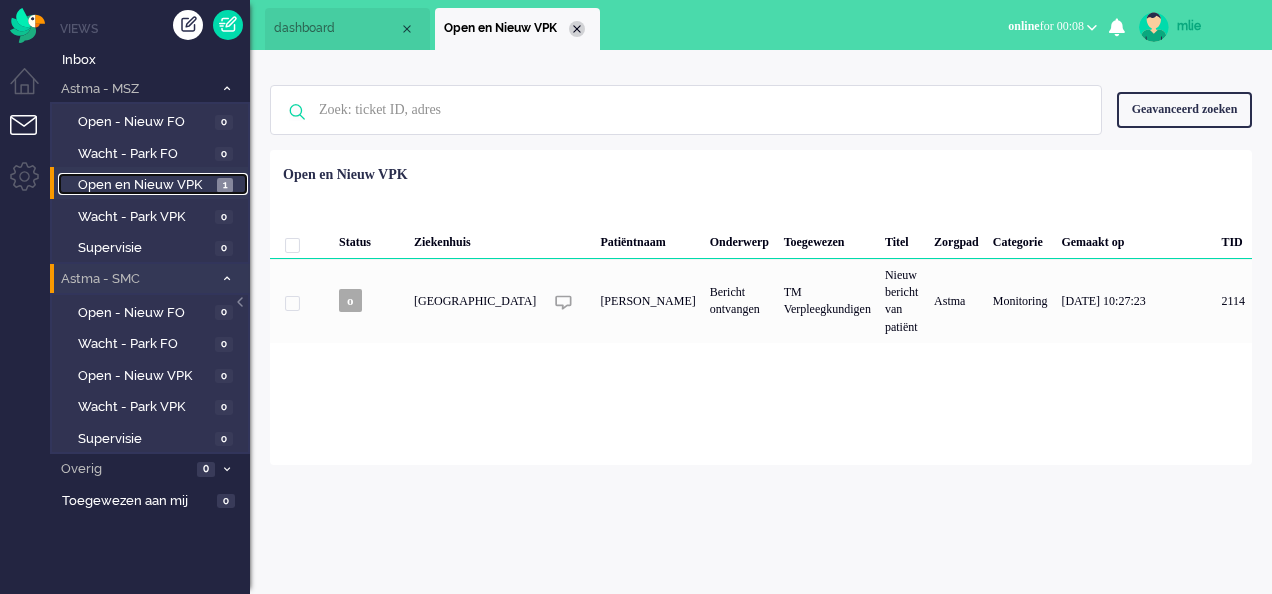 click at bounding box center [577, 29] 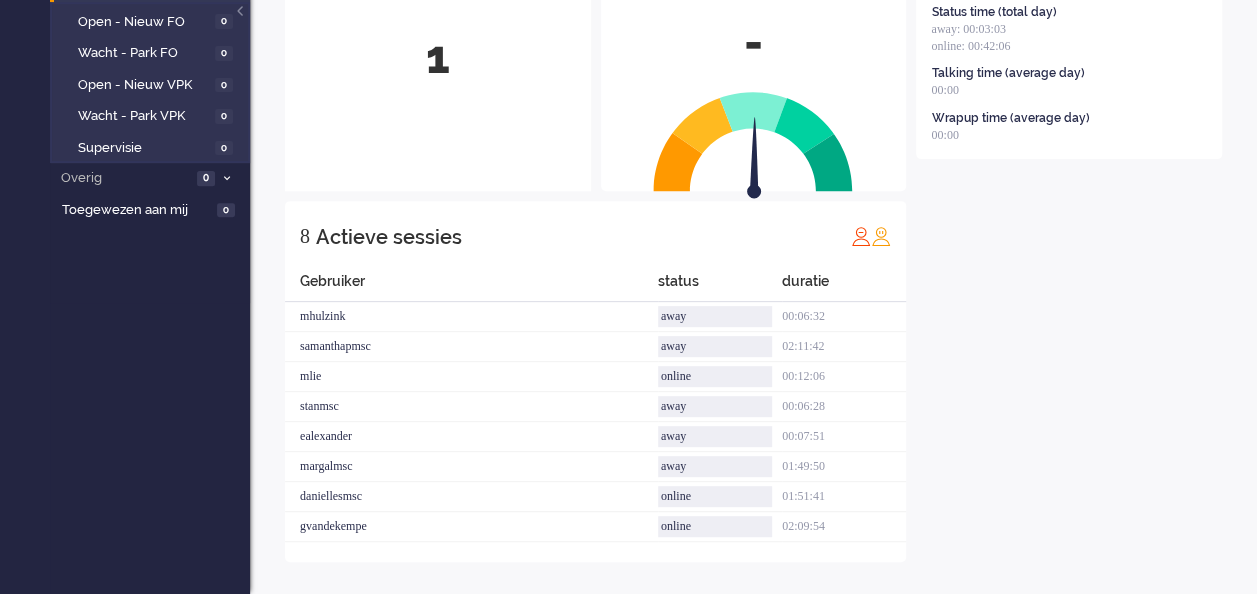 scroll, scrollTop: 293, scrollLeft: 0, axis: vertical 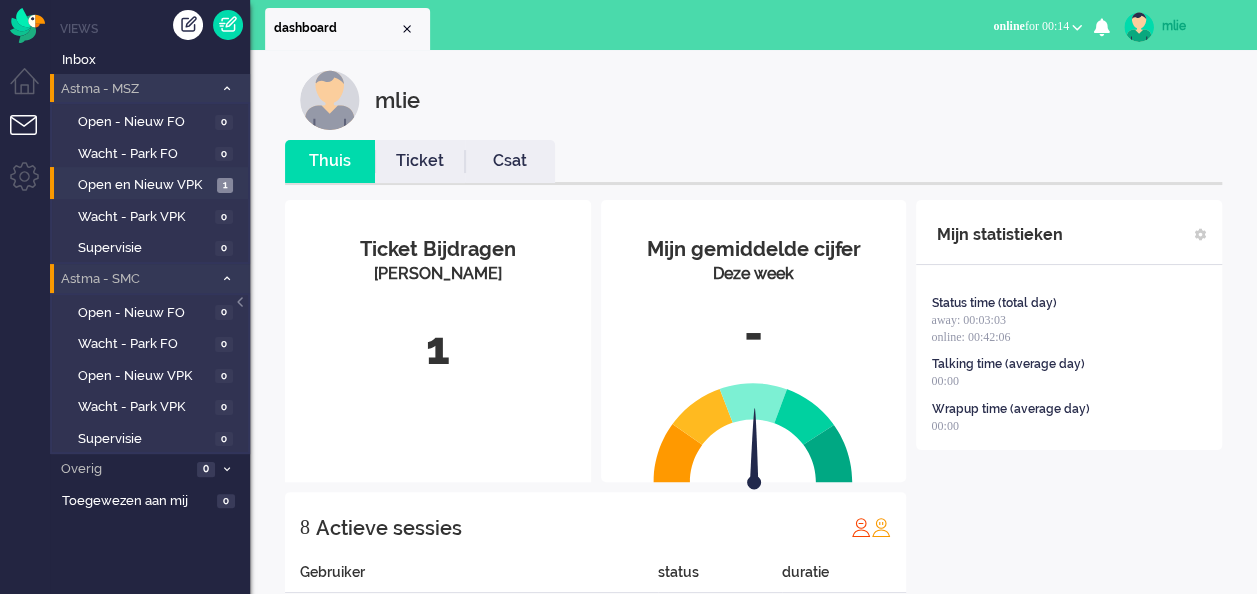 click at bounding box center [226, 88] 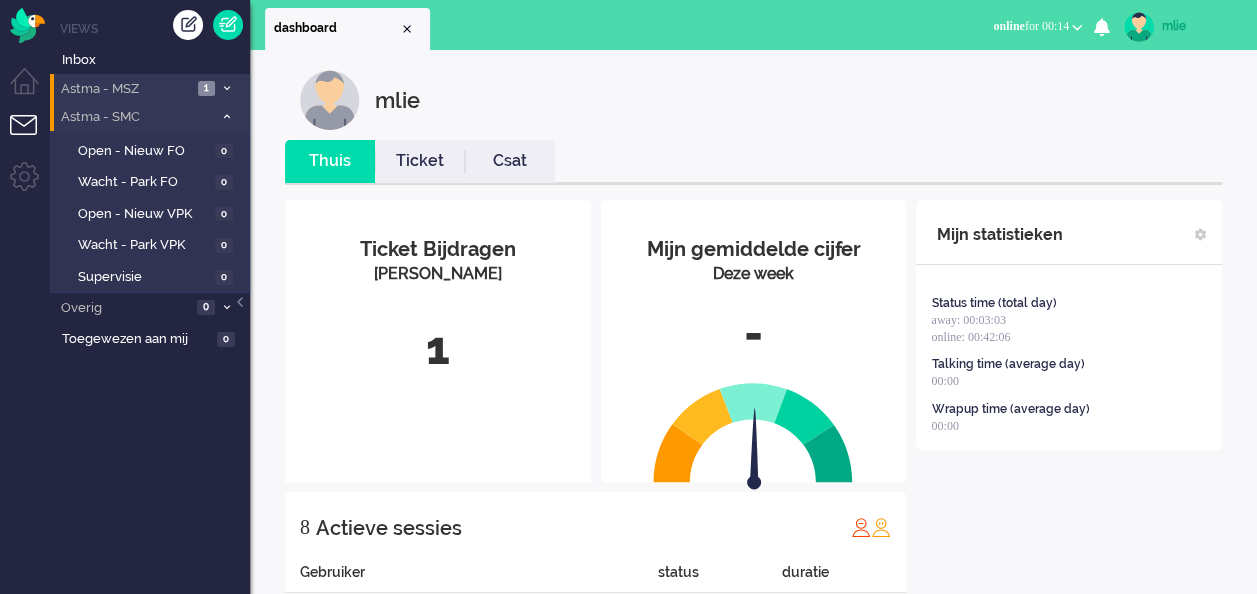 click at bounding box center (226, 88) 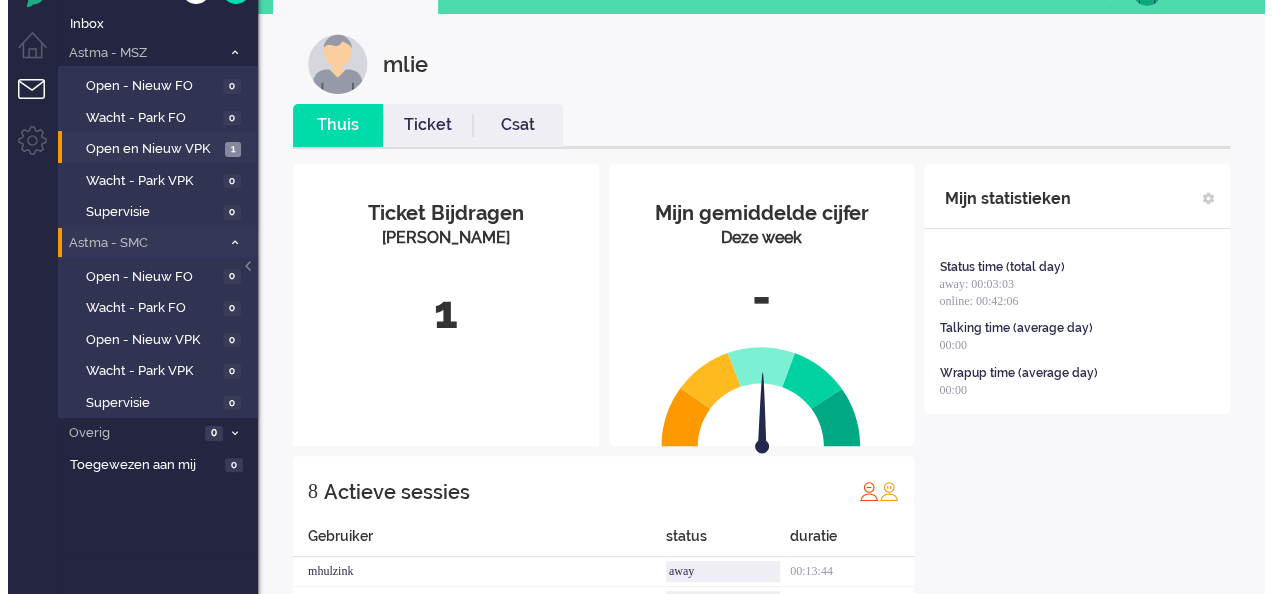 scroll, scrollTop: 0, scrollLeft: 0, axis: both 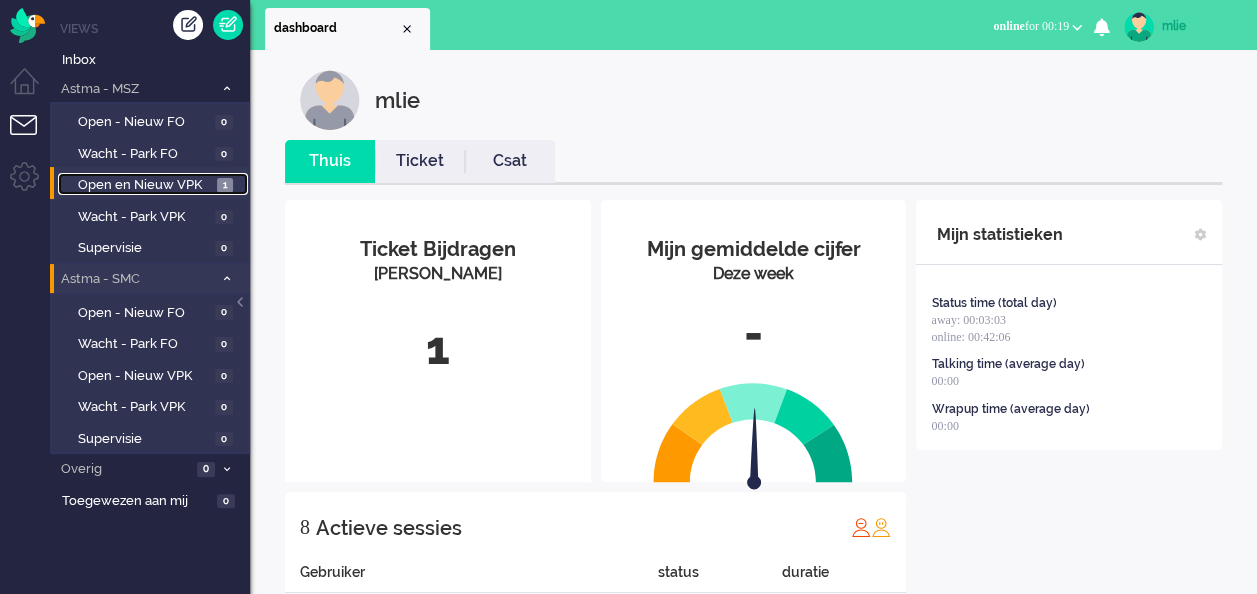 click on "Open en Nieuw VPK" at bounding box center (145, 185) 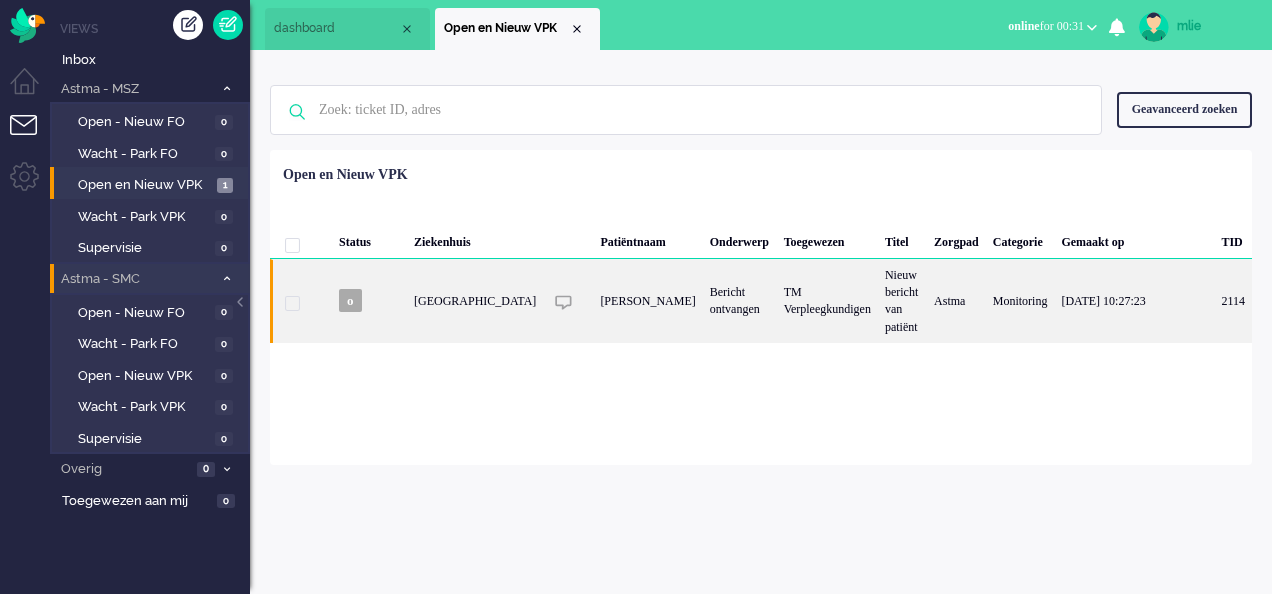 click on "Bericht ontvangen" 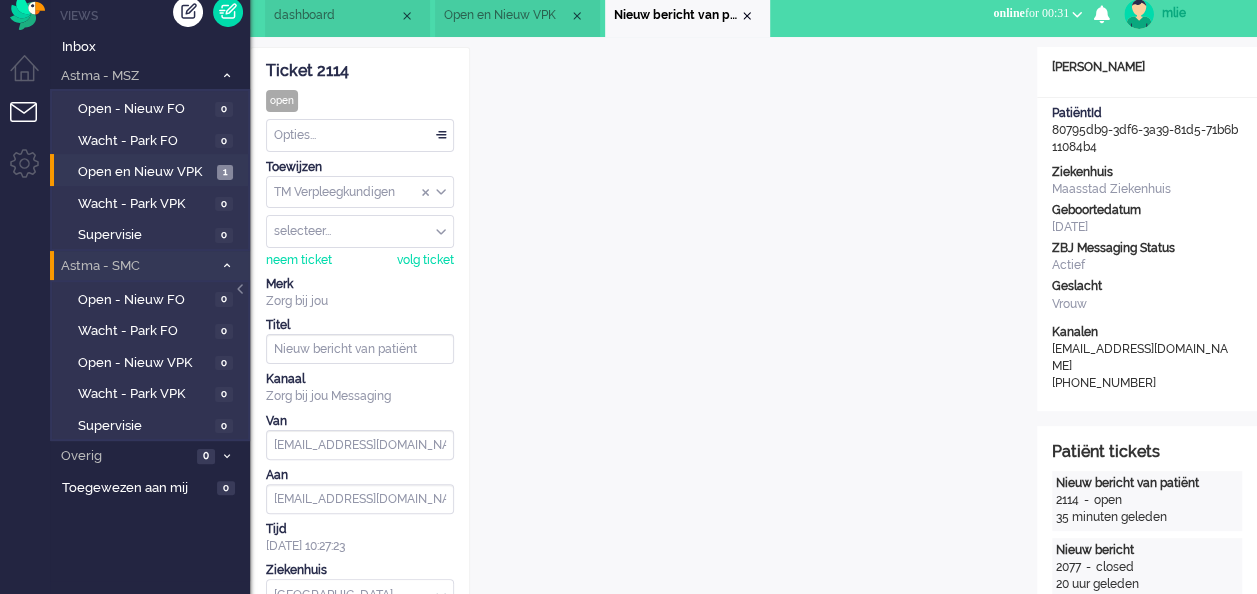 scroll, scrollTop: 0, scrollLeft: 0, axis: both 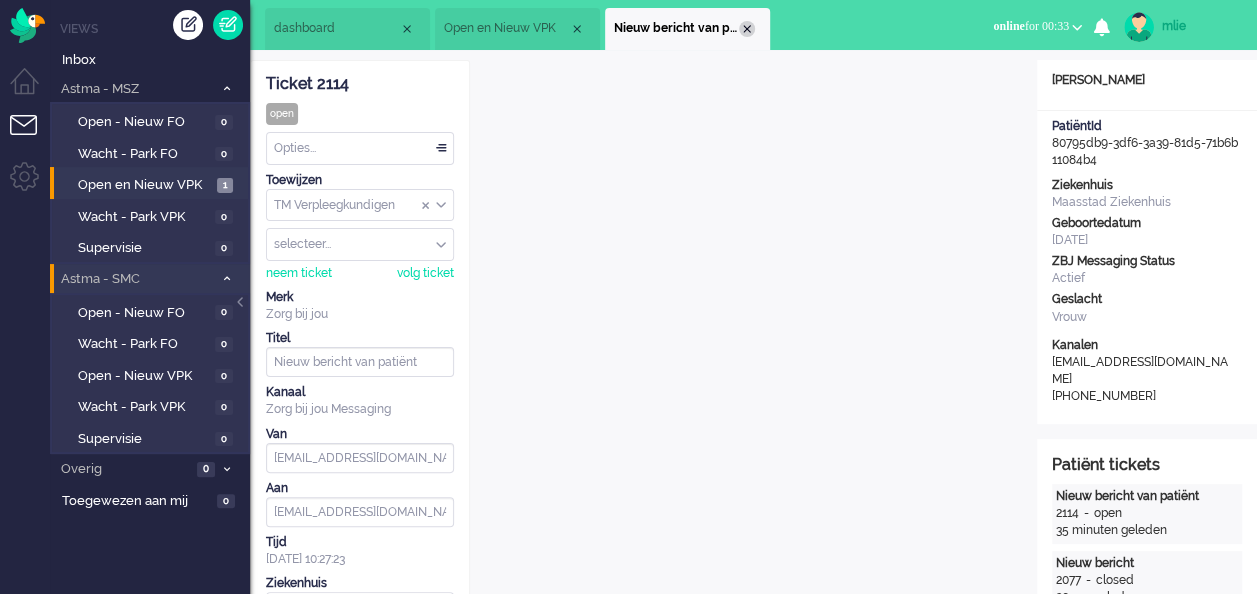 click at bounding box center (747, 29) 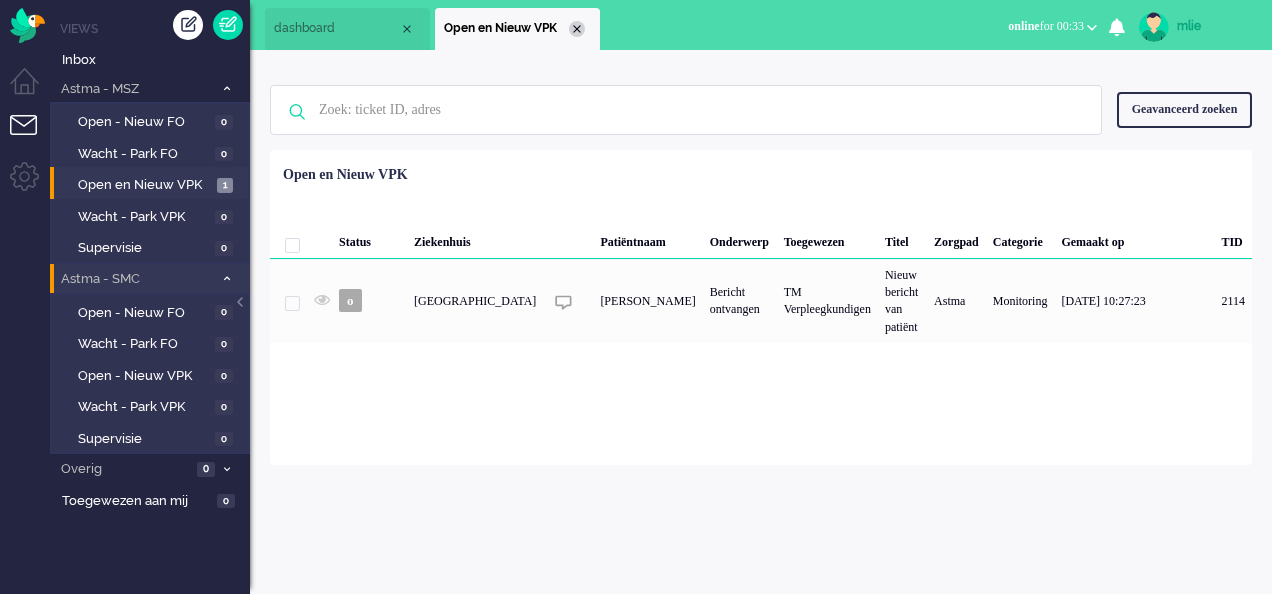 click at bounding box center (577, 29) 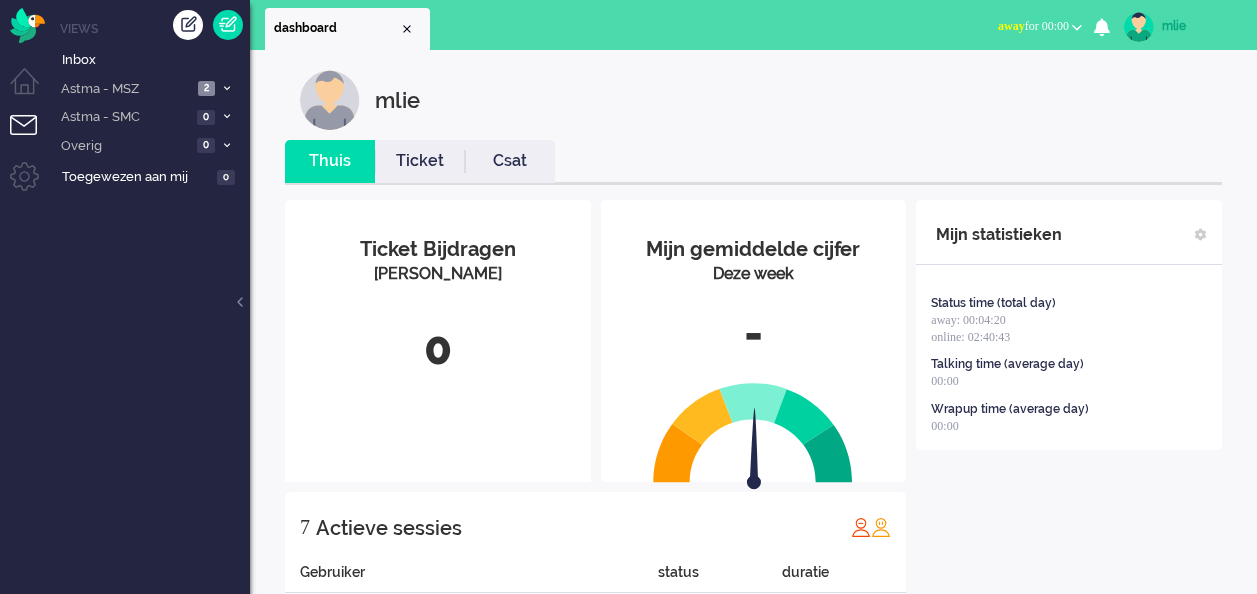 scroll, scrollTop: 0, scrollLeft: 0, axis: both 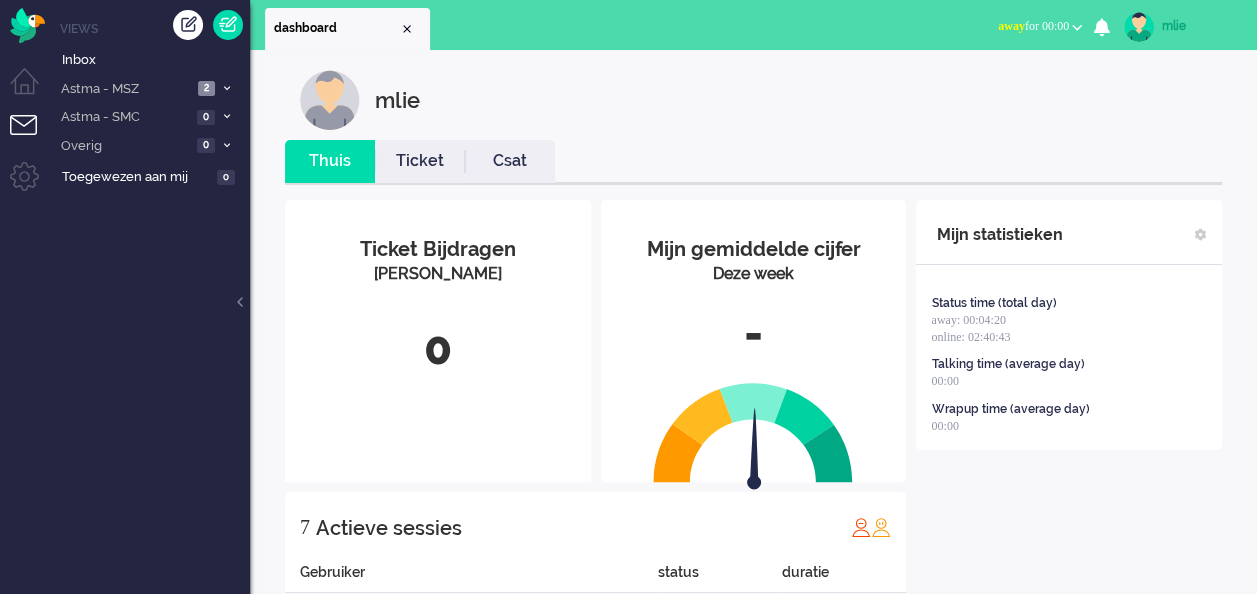 click on "away" at bounding box center [1011, 26] 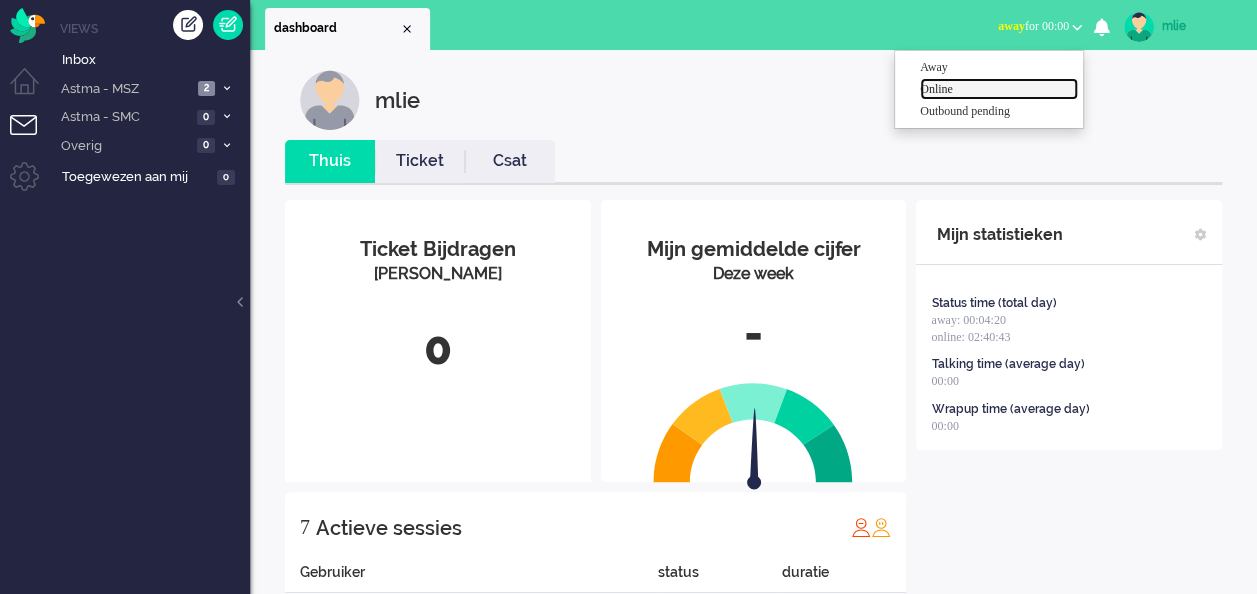 click on "Online" at bounding box center [999, 89] 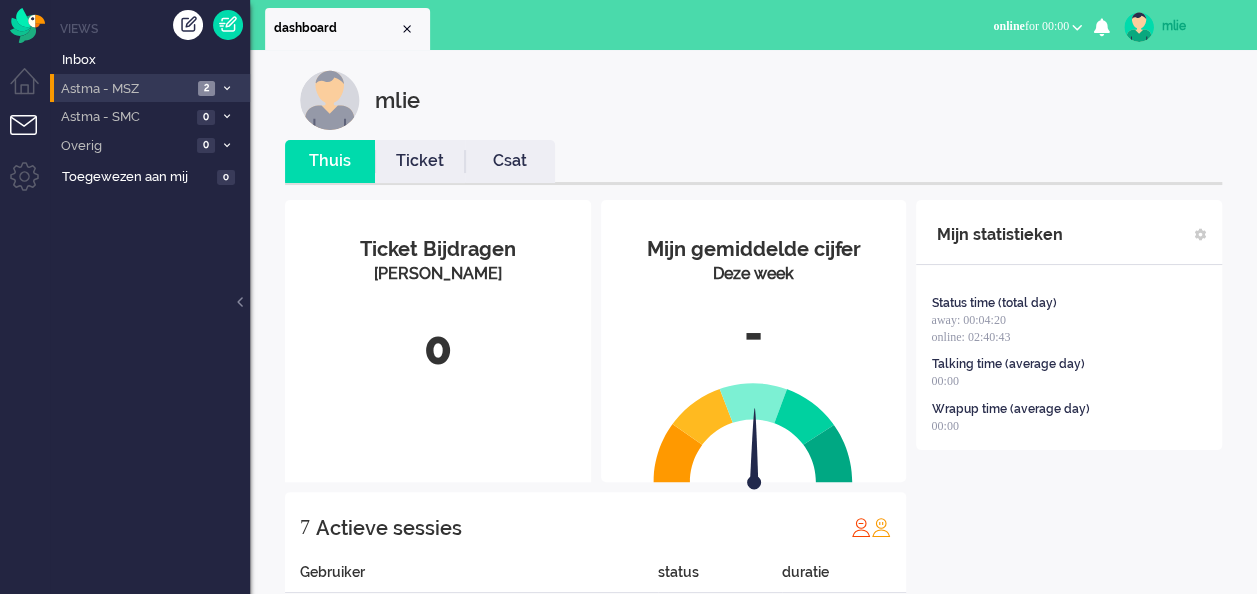 click on "Astma - MSZ
2" at bounding box center [150, 88] 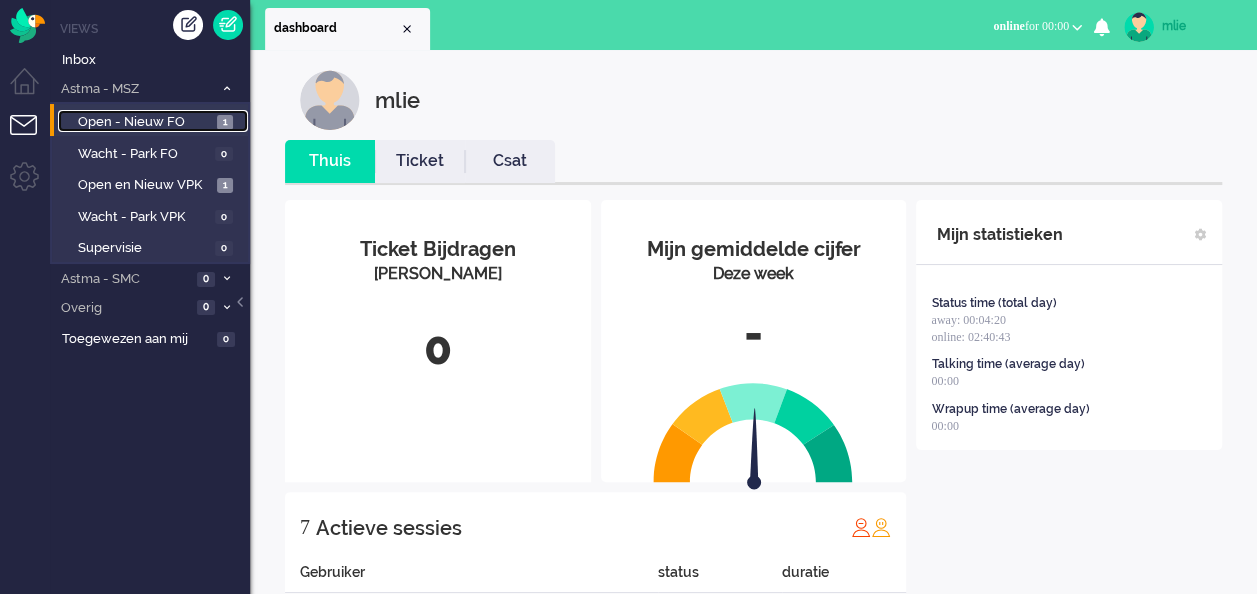 click on "Open - Nieuw FO" at bounding box center [145, 122] 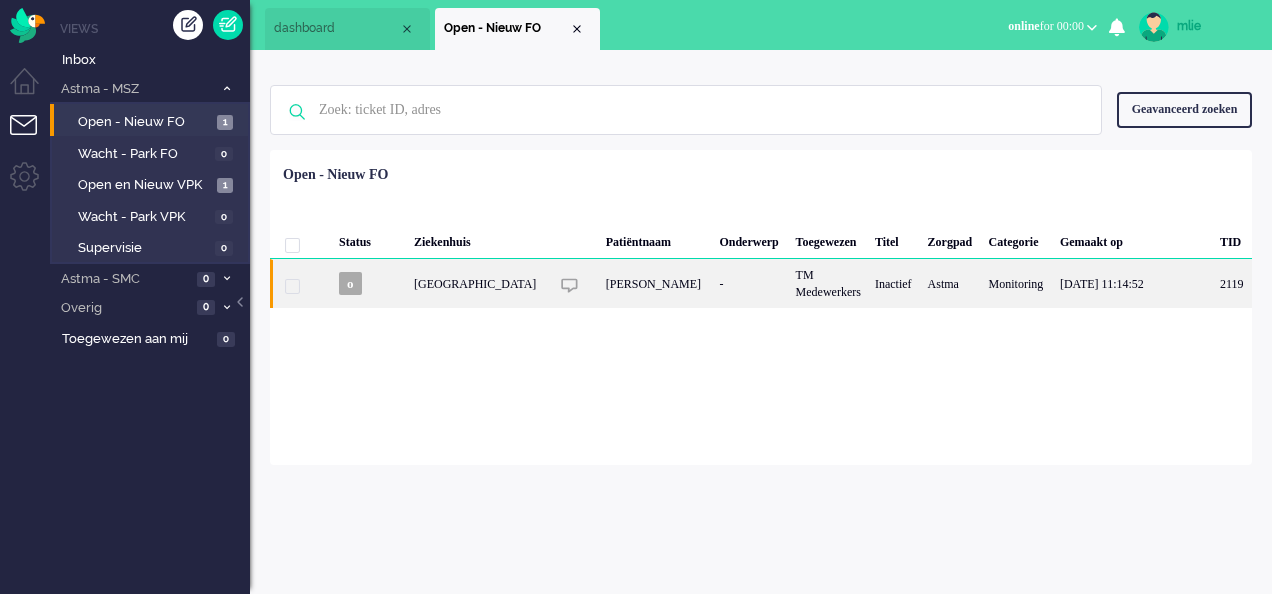 click on "TM Medewerkers" 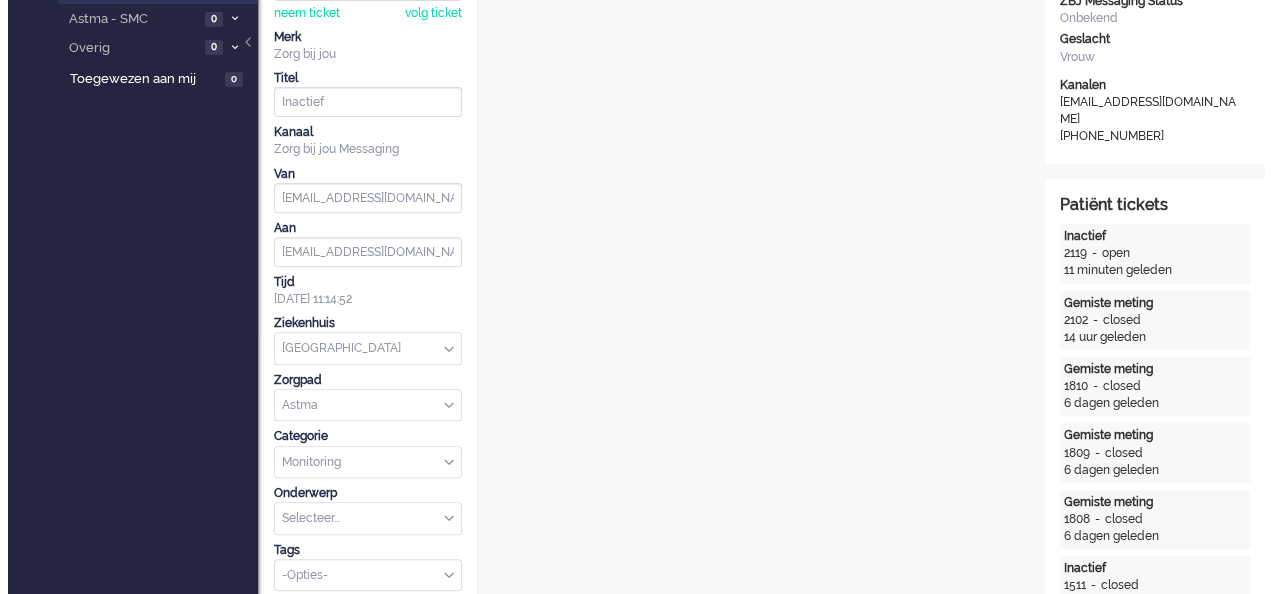 scroll, scrollTop: 0, scrollLeft: 0, axis: both 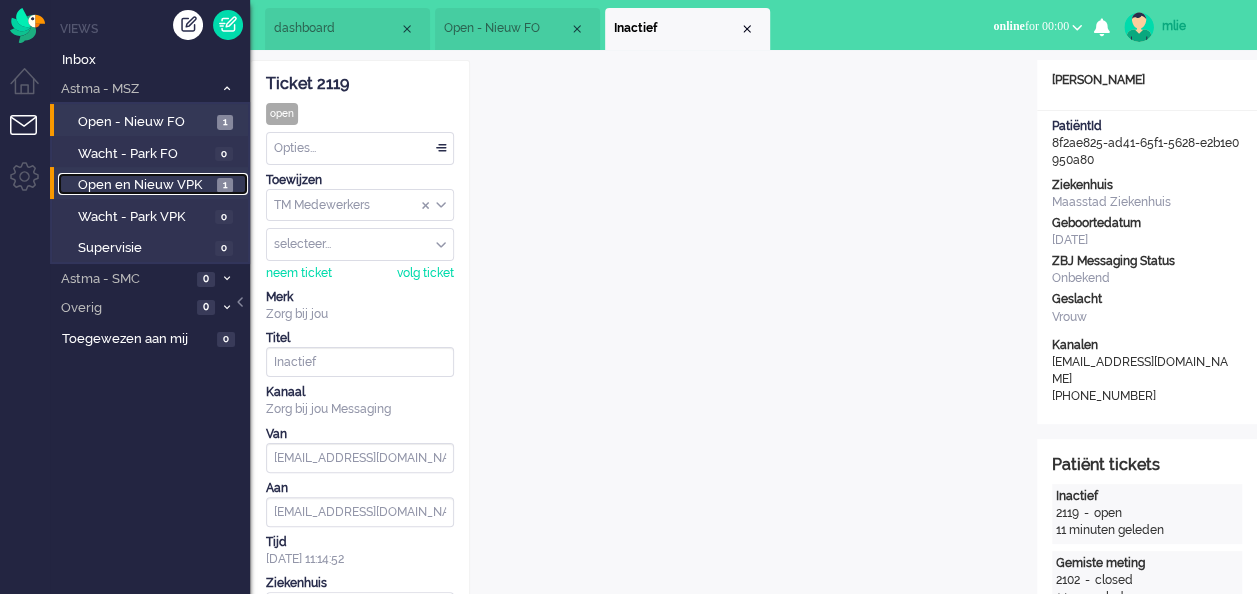 click on "Open en Nieuw VPK" at bounding box center [145, 185] 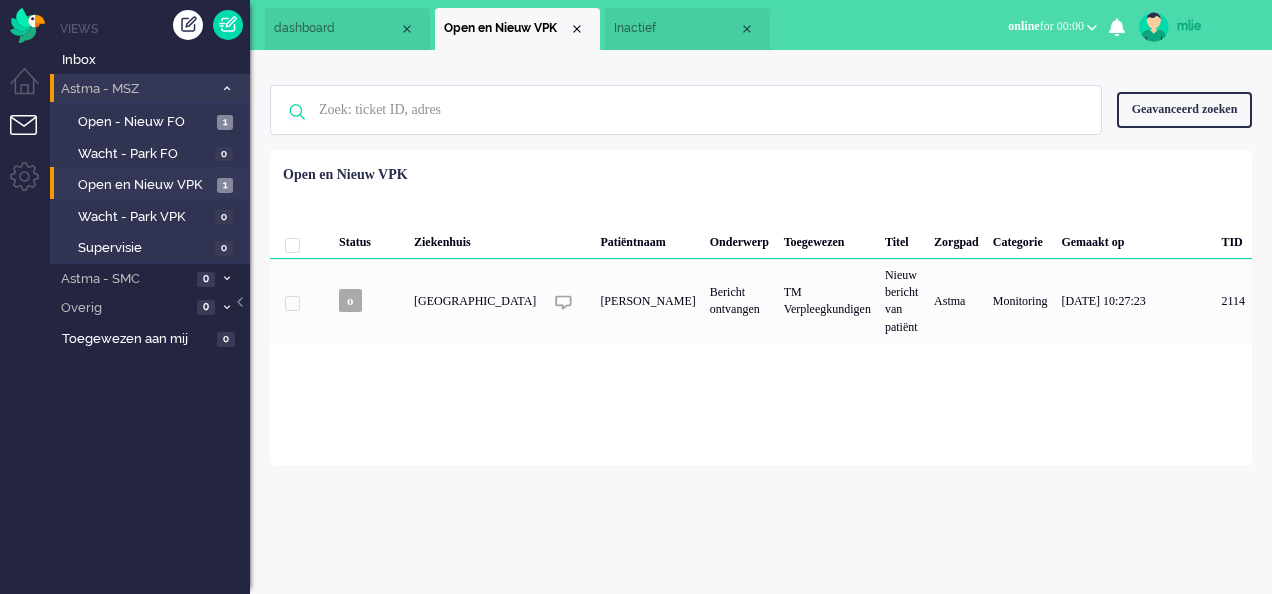click at bounding box center (227, 88) 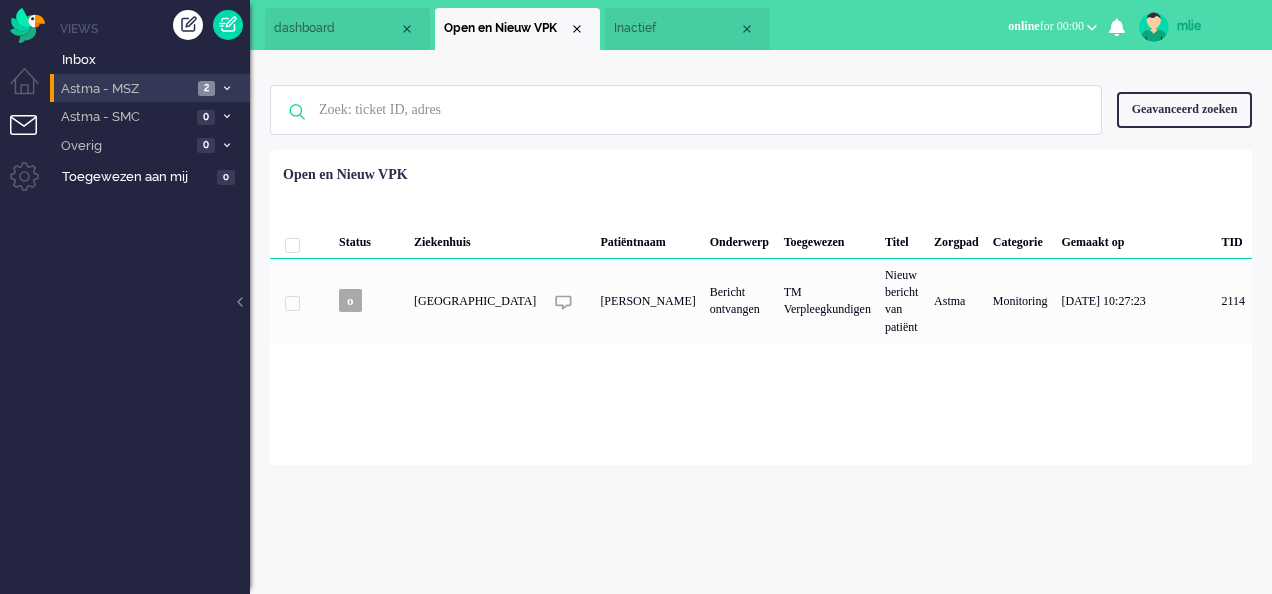 click at bounding box center (227, 88) 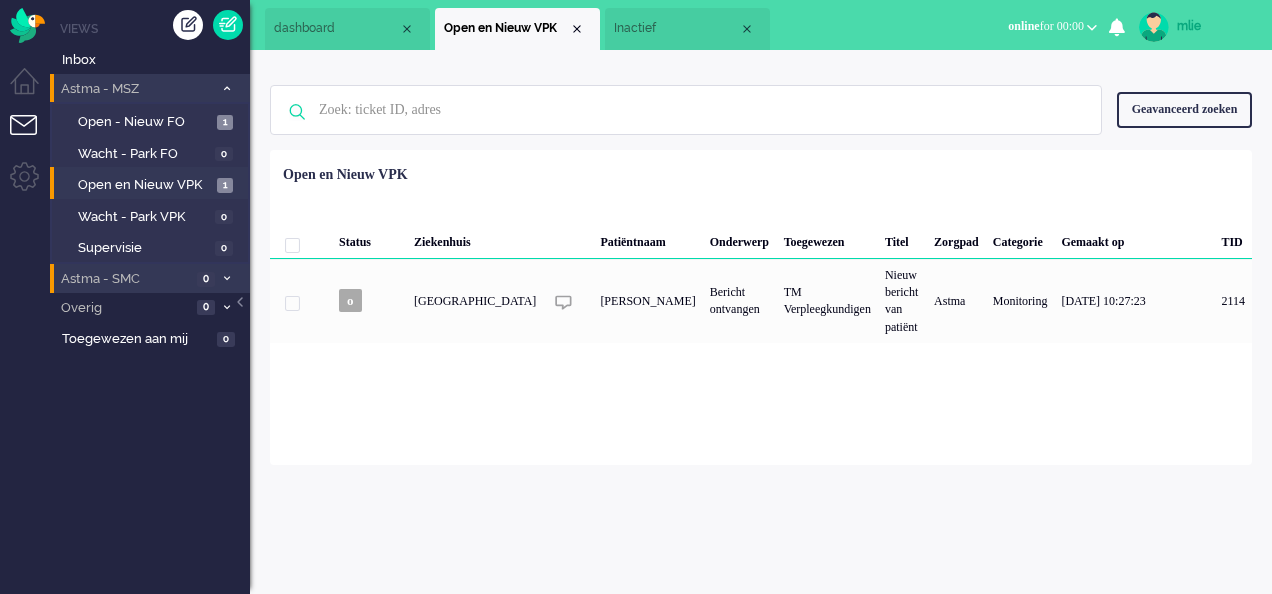 click on "Astma - SMC
0" at bounding box center (150, 278) 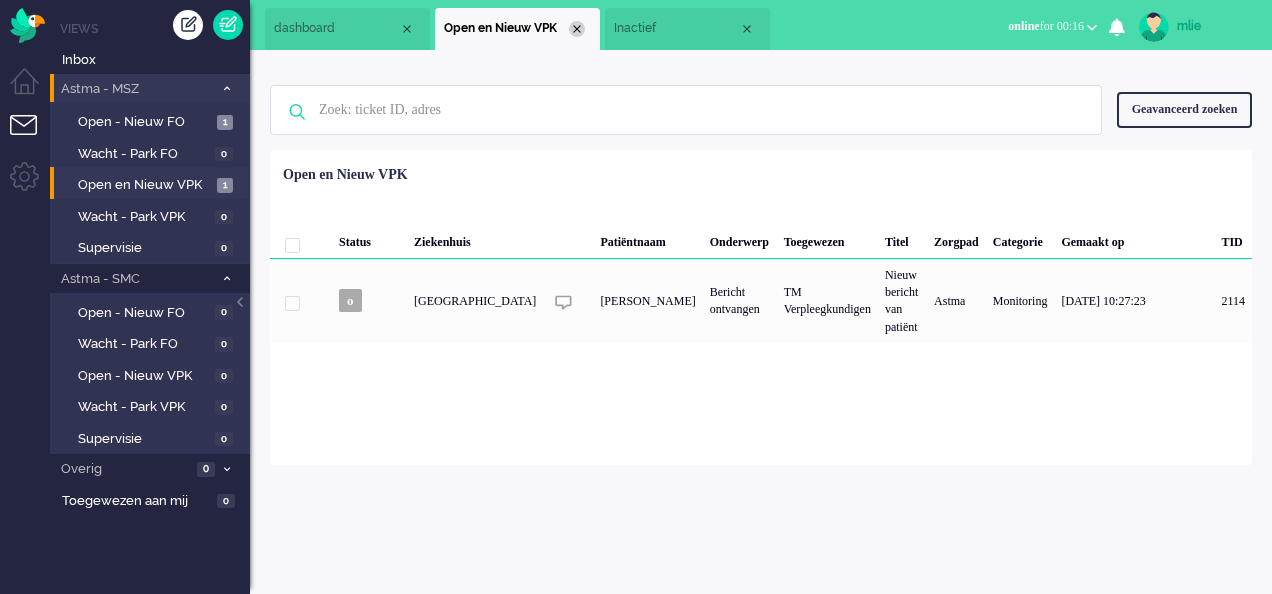click at bounding box center [577, 29] 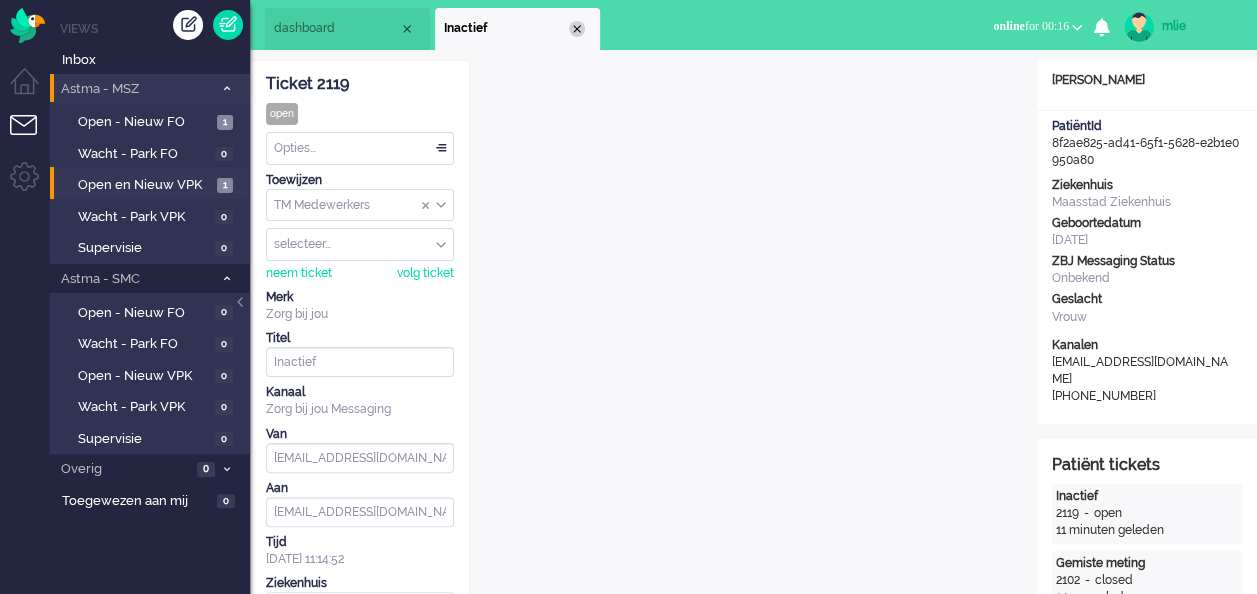 click at bounding box center (577, 29) 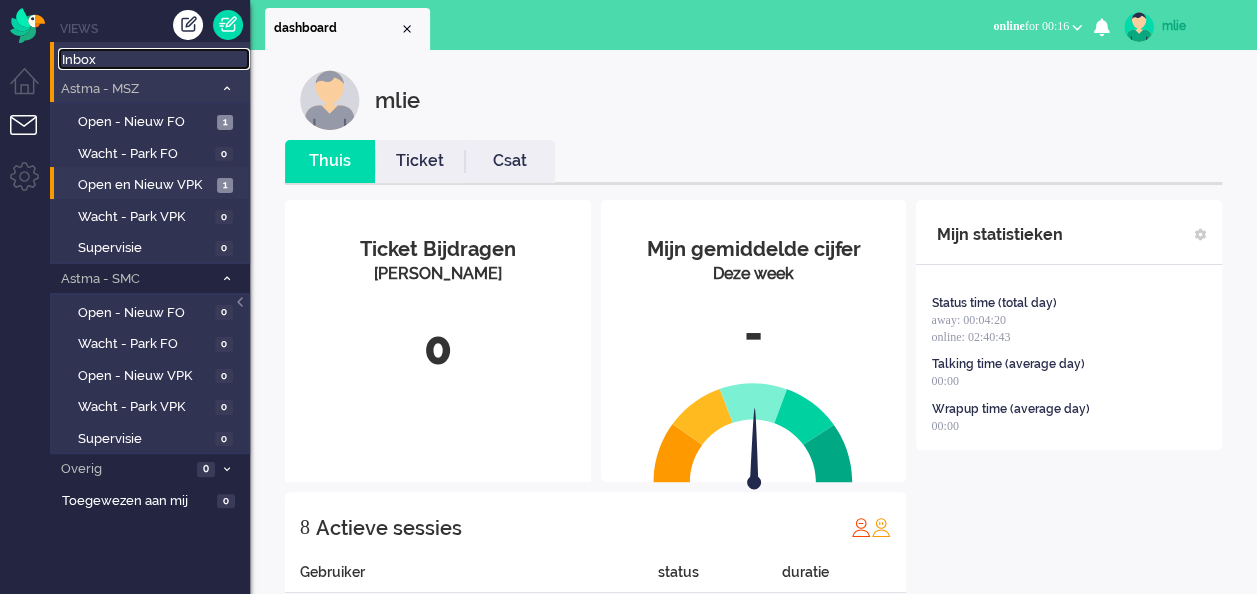 click on "Inbox" at bounding box center (156, 60) 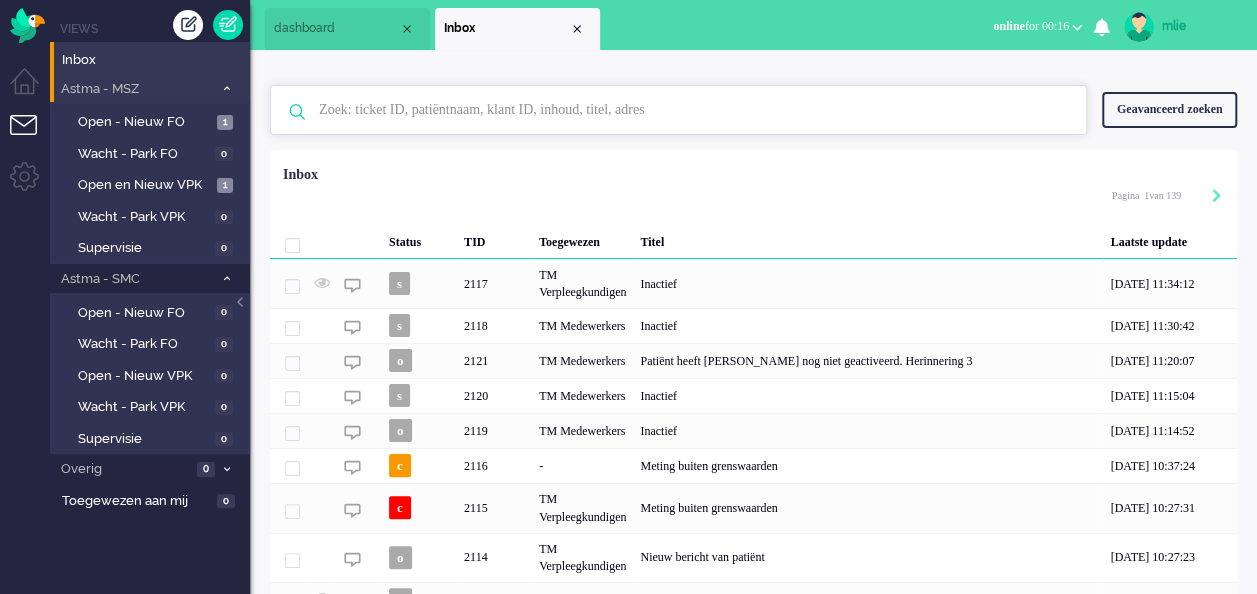 click at bounding box center (681, 110) 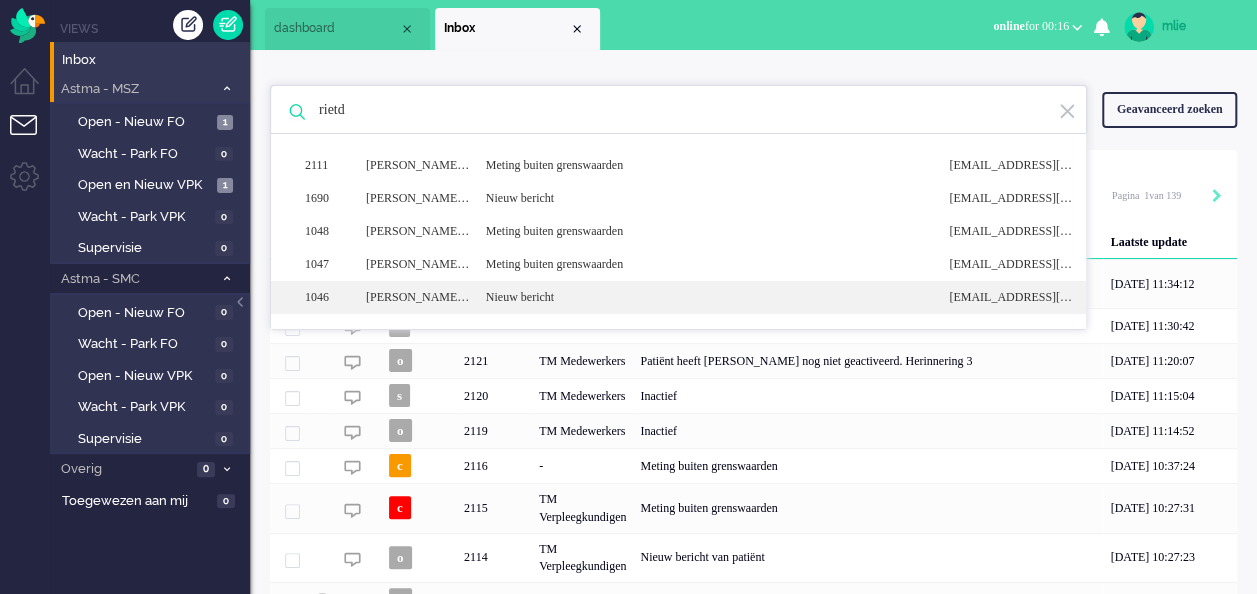 type on "rietd" 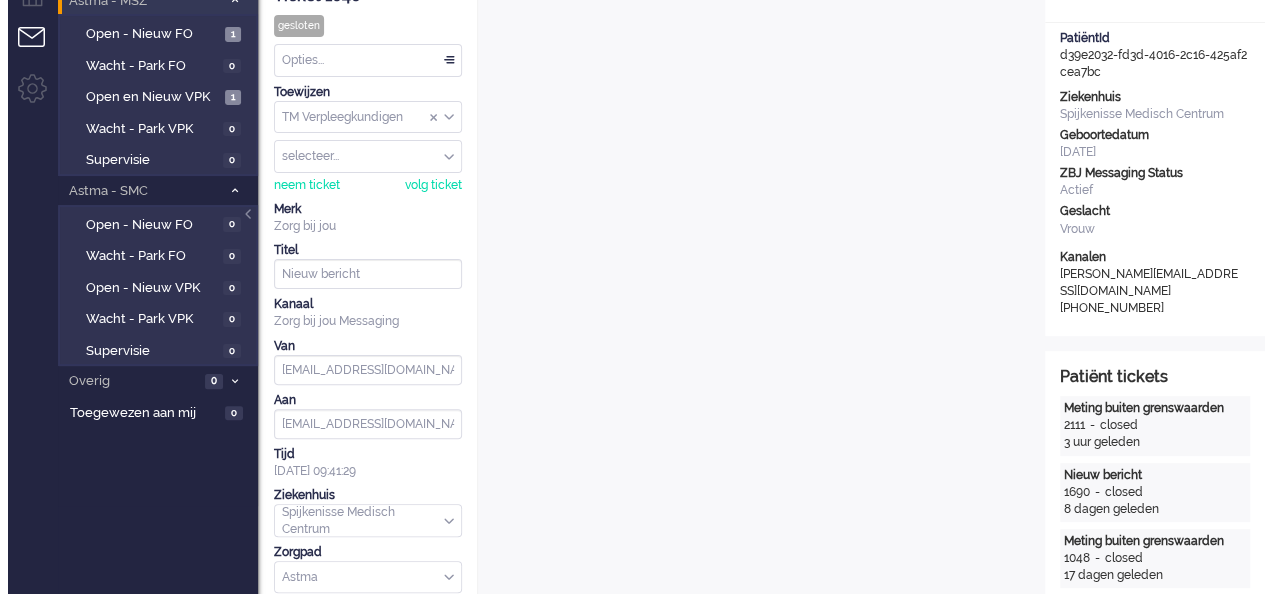 scroll, scrollTop: 0, scrollLeft: 0, axis: both 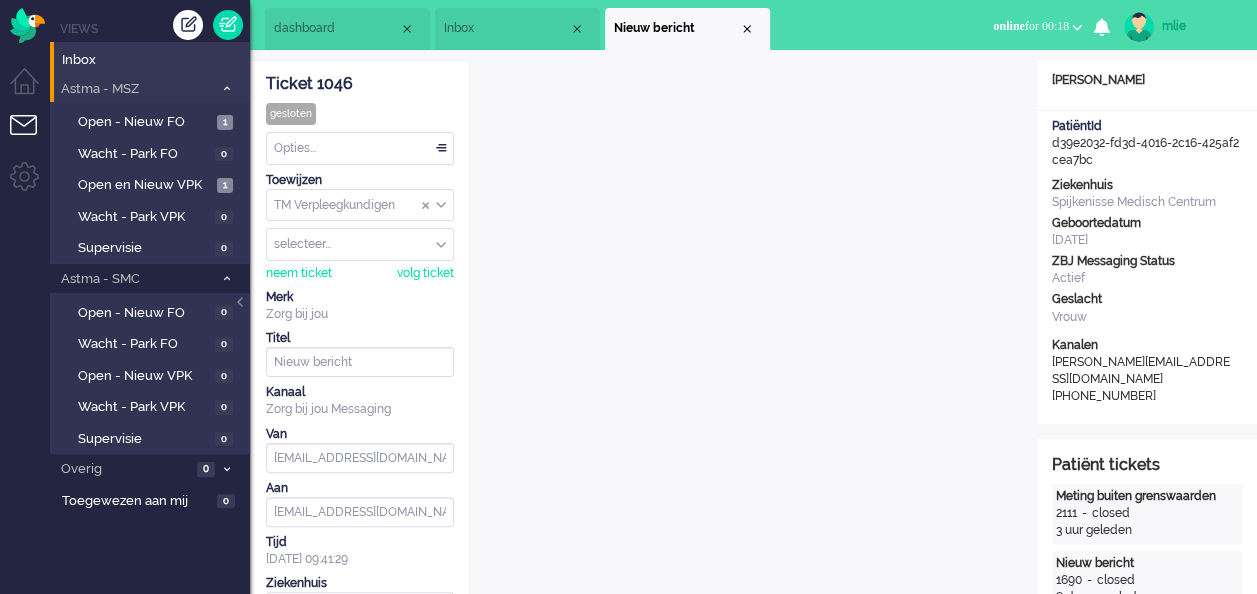 click on "Nieuw bericht" at bounding box center [687, 29] 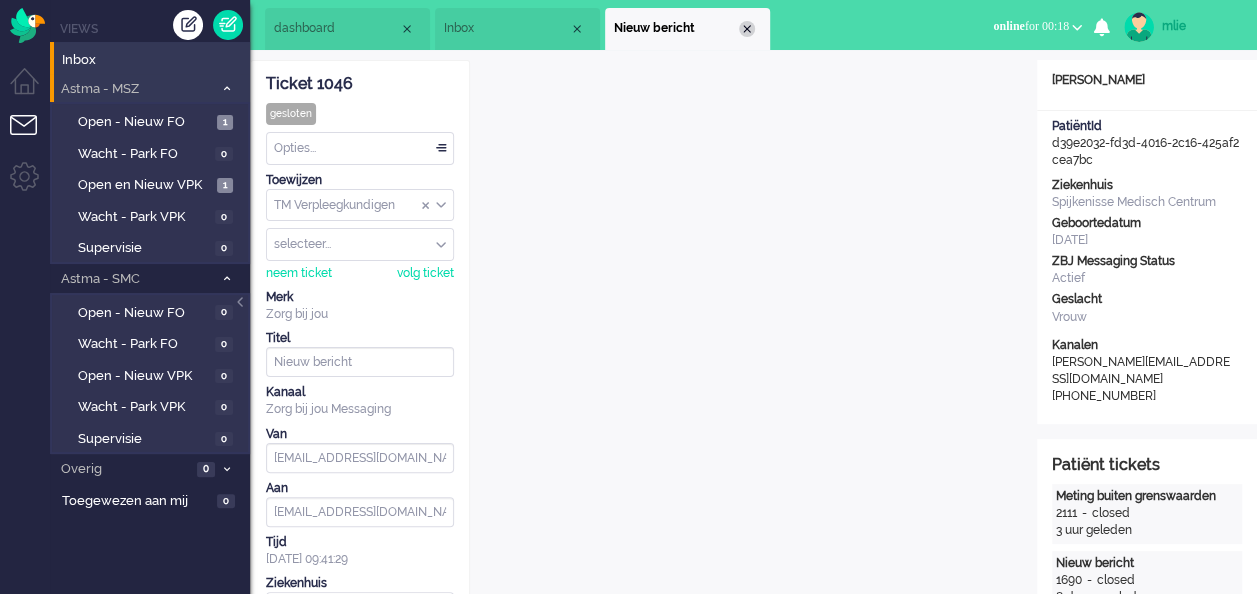 click at bounding box center (747, 29) 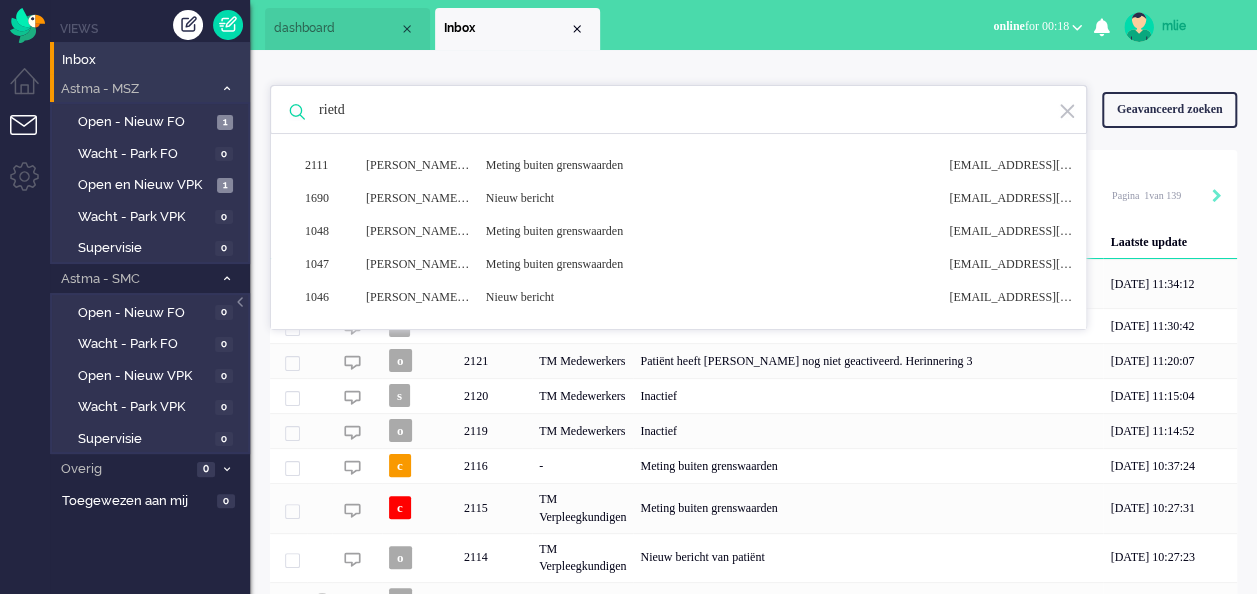 click at bounding box center [577, 29] 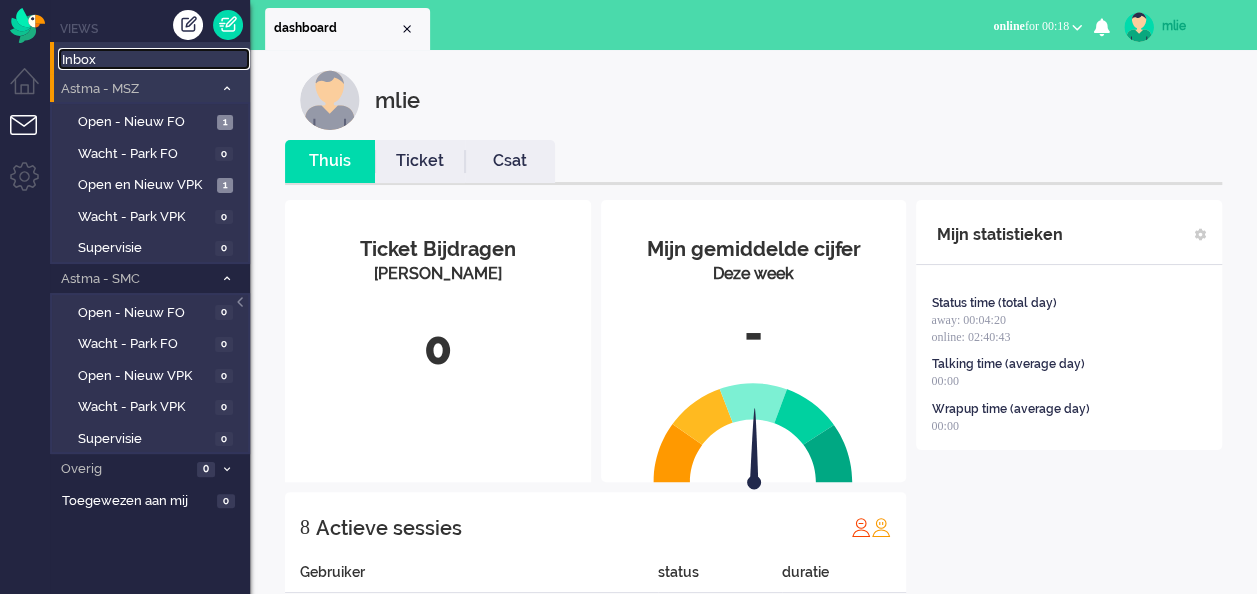 click on "Inbox" at bounding box center [156, 60] 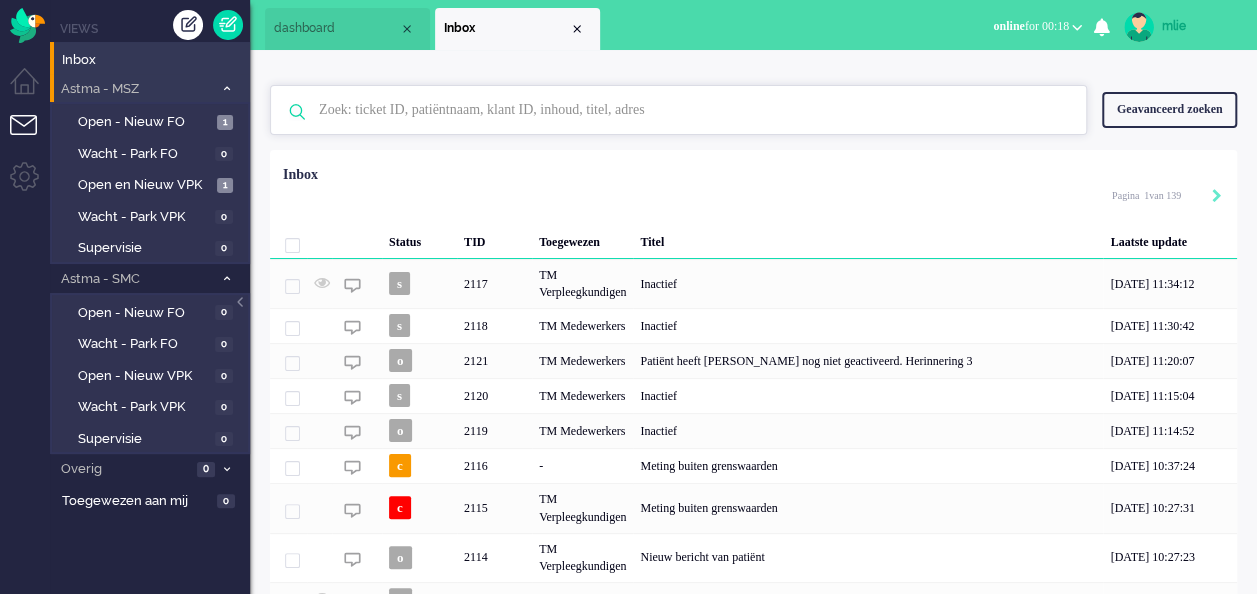 click at bounding box center (681, 110) 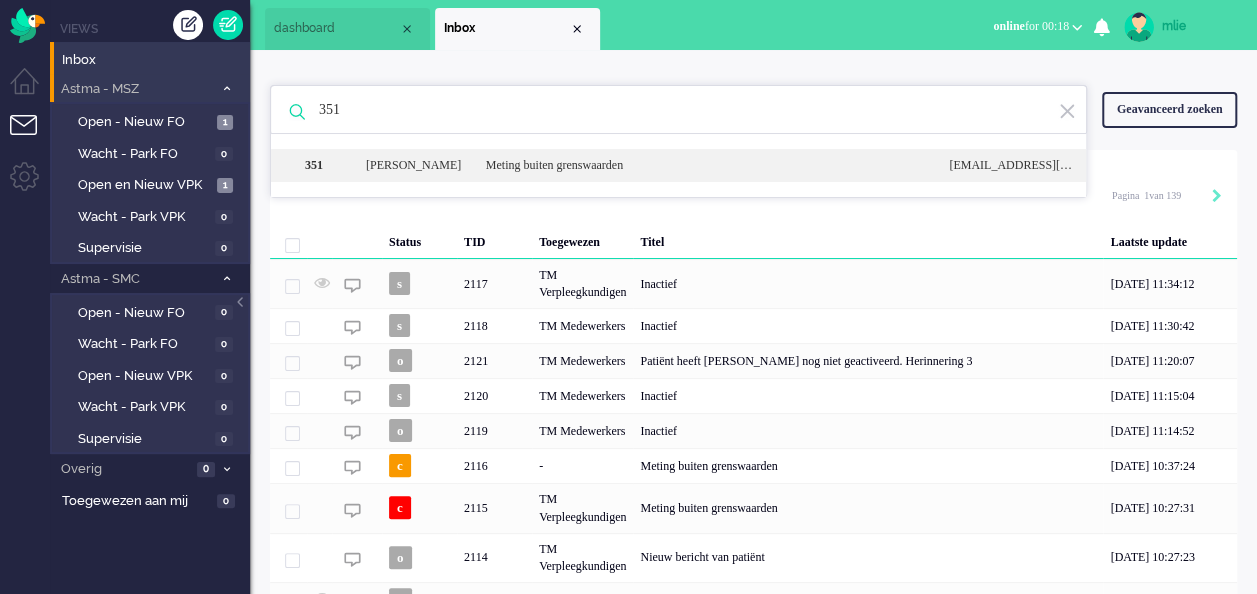 type on "351" 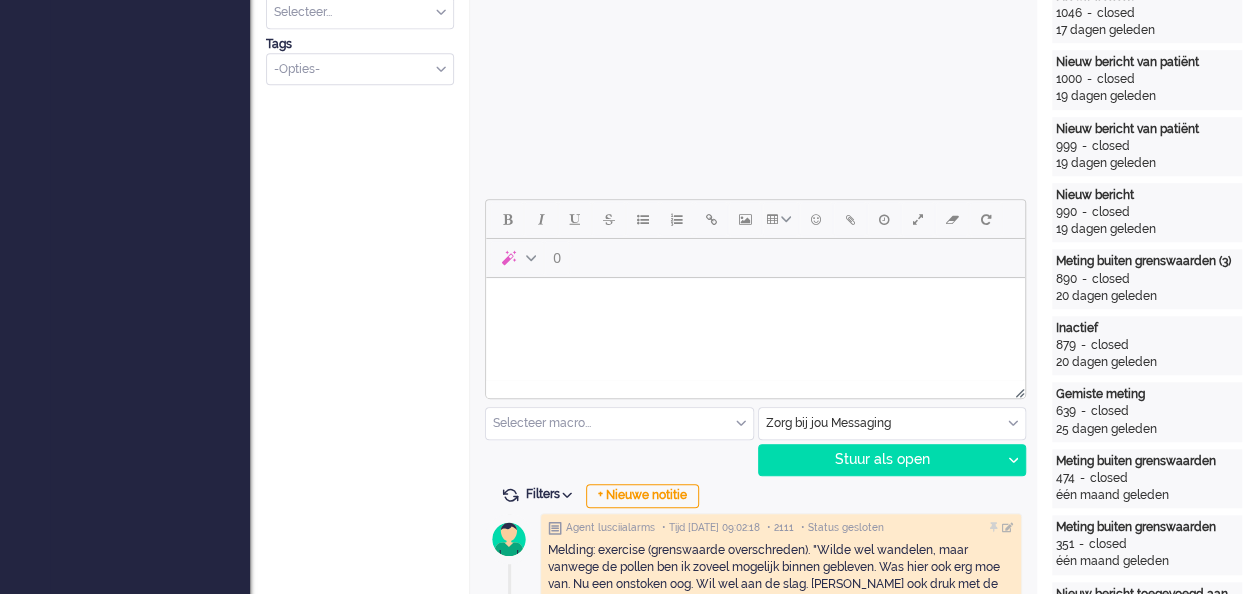 scroll, scrollTop: 0, scrollLeft: 0, axis: both 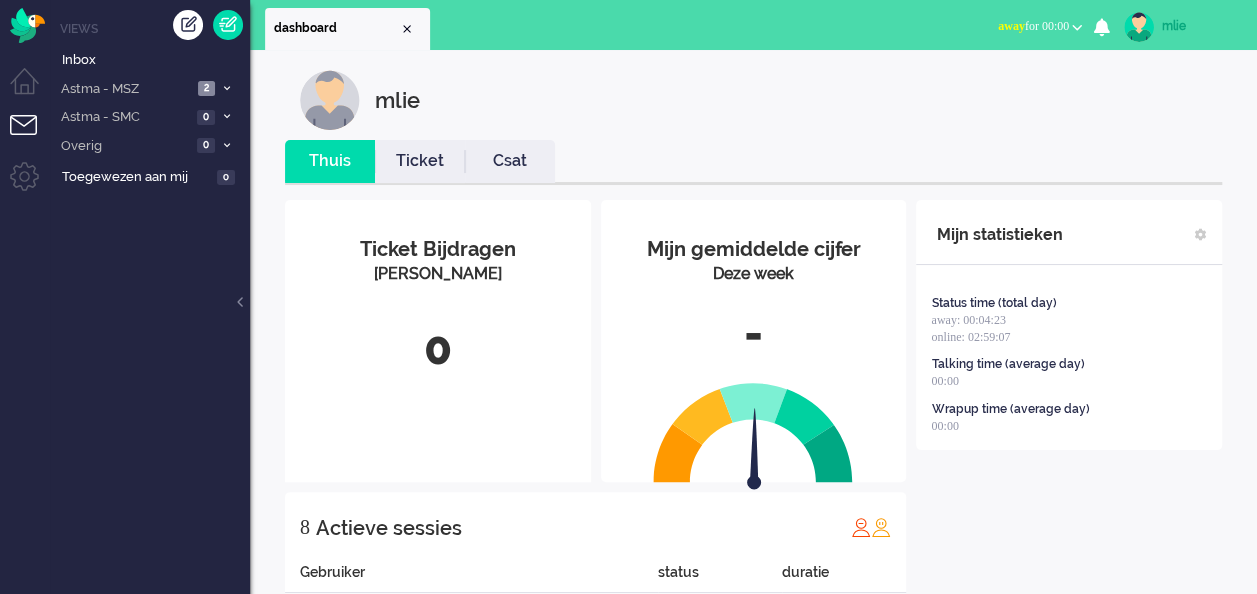 click on "away" at bounding box center [1011, 26] 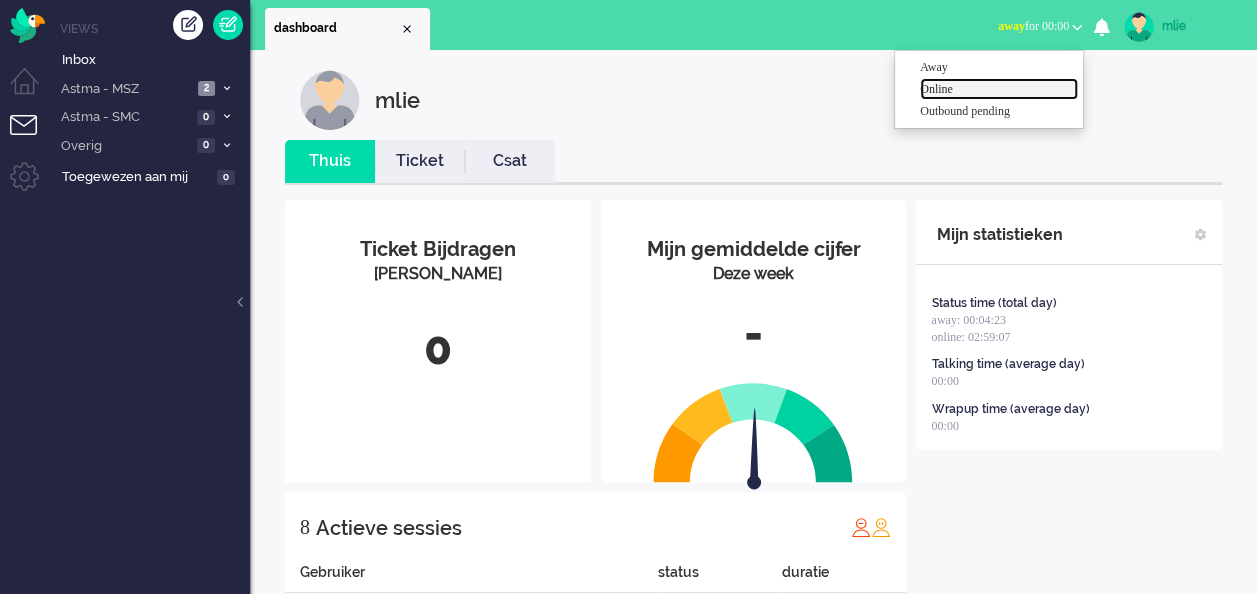 click on "Online" at bounding box center [999, 89] 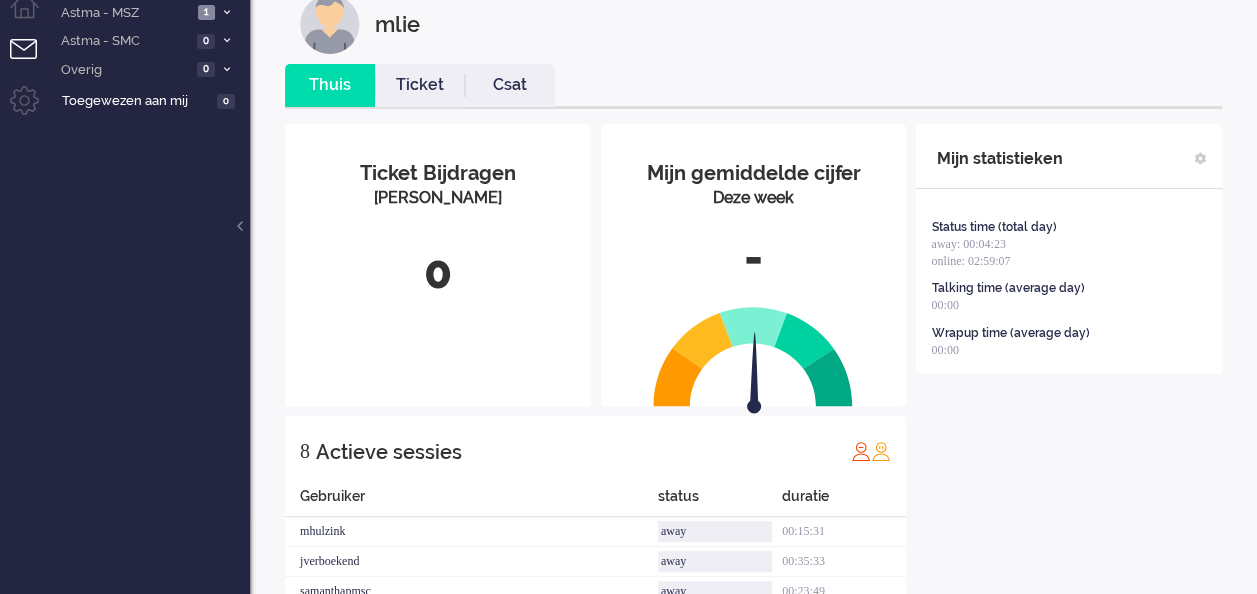 scroll, scrollTop: 0, scrollLeft: 0, axis: both 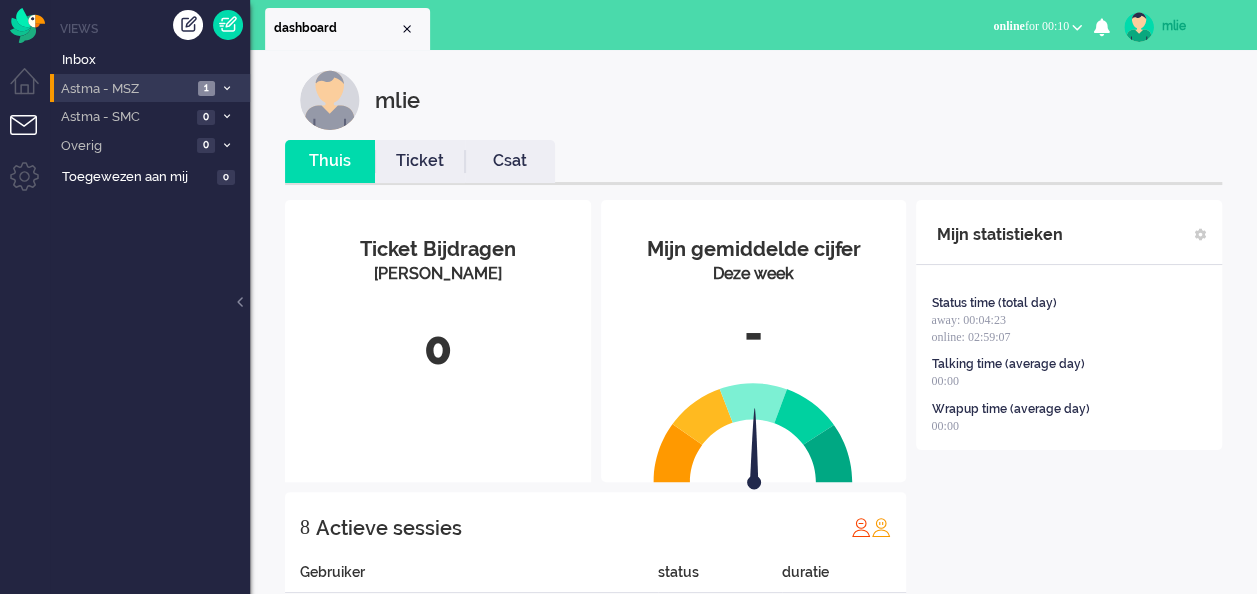 click on "Astma - MSZ
1" at bounding box center (150, 88) 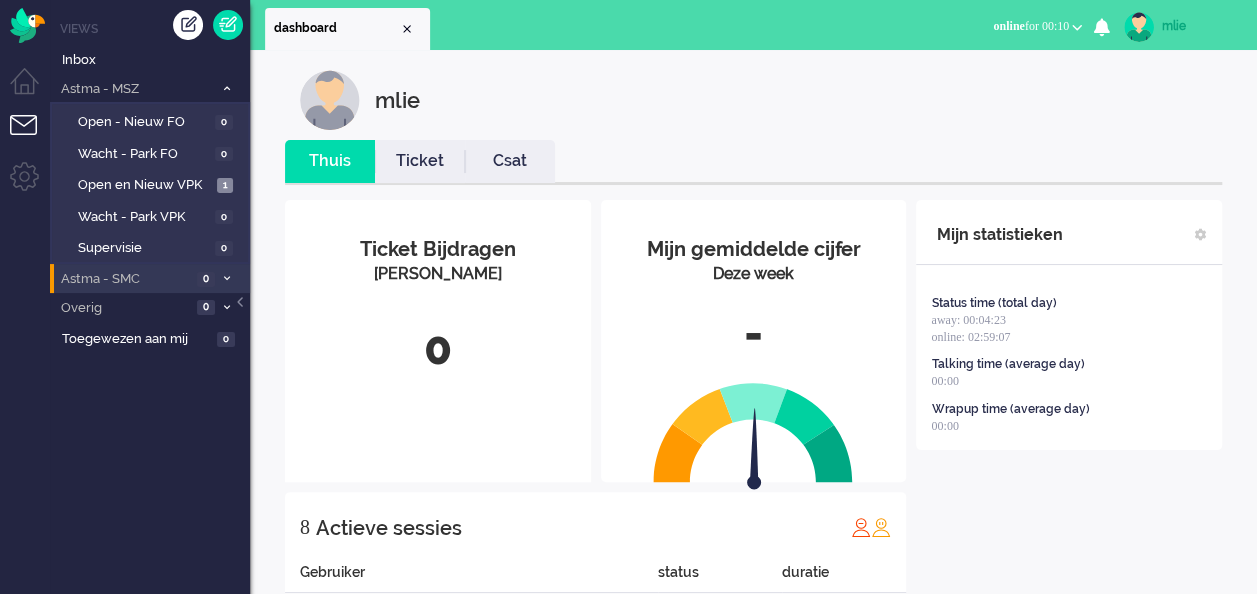 click on "Astma - SMC
0" at bounding box center (150, 278) 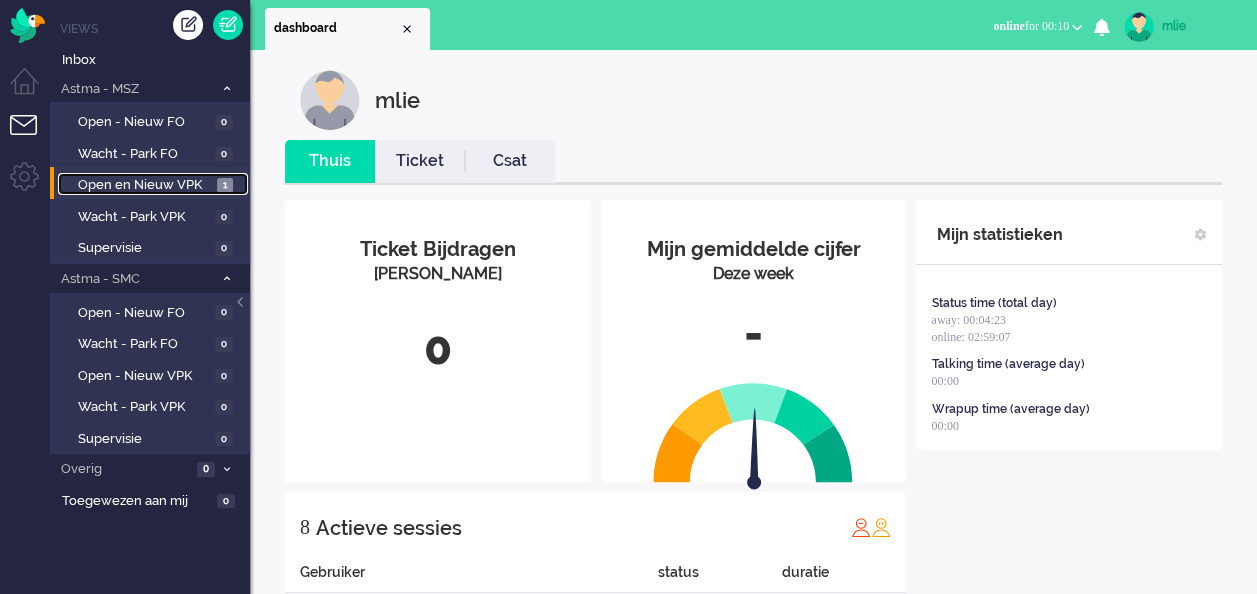 click on "Open en Nieuw VPK" at bounding box center (145, 185) 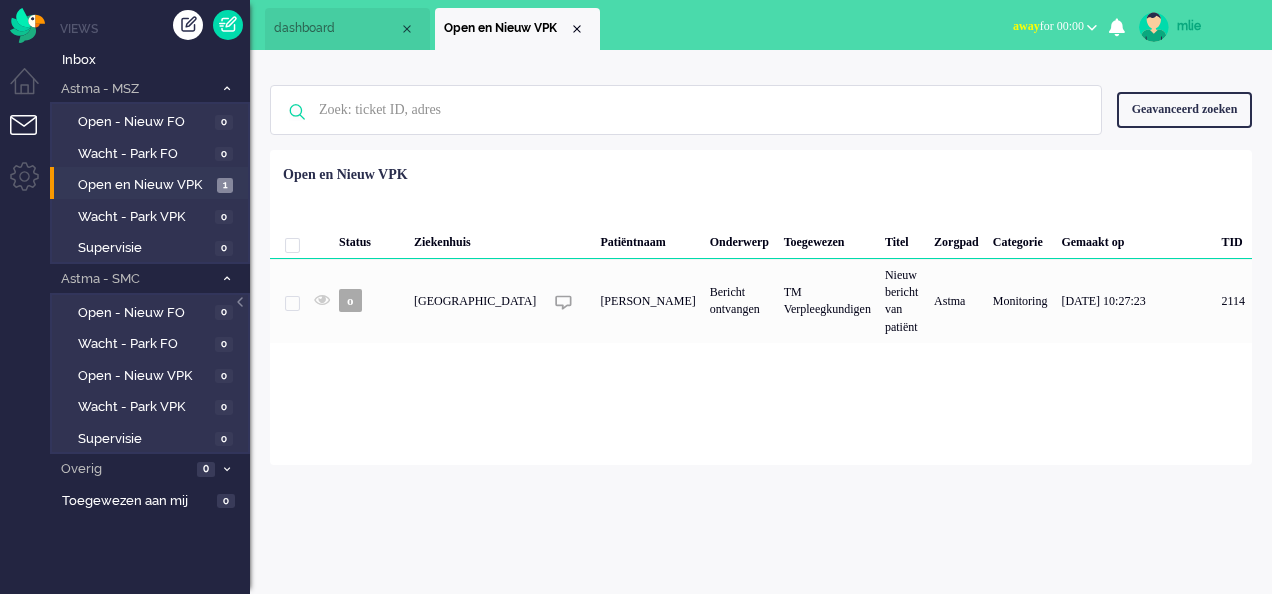 click on "away" at bounding box center [1026, 26] 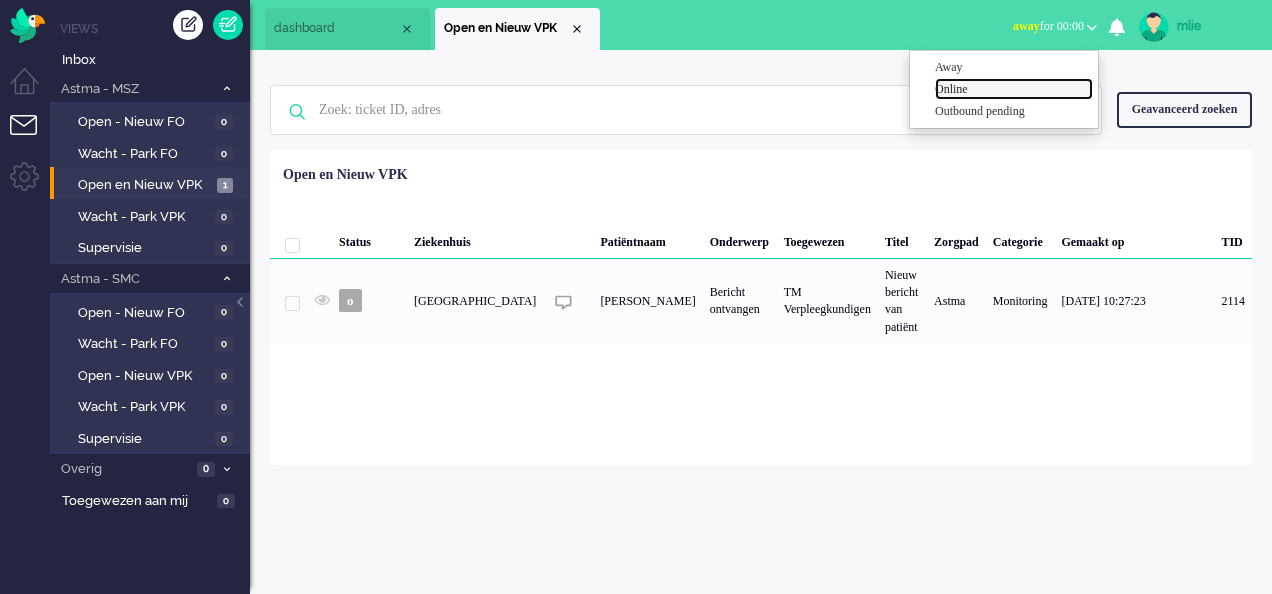 click on "Online" at bounding box center [1014, 89] 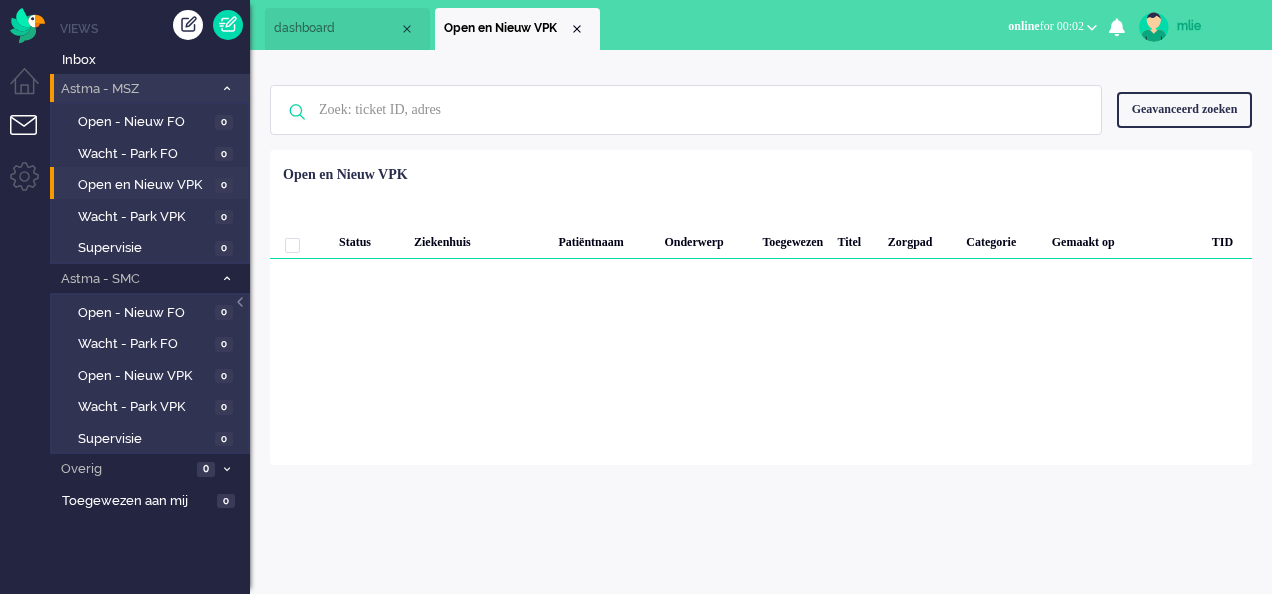 click on "Astma - MSZ
0" at bounding box center (150, 88) 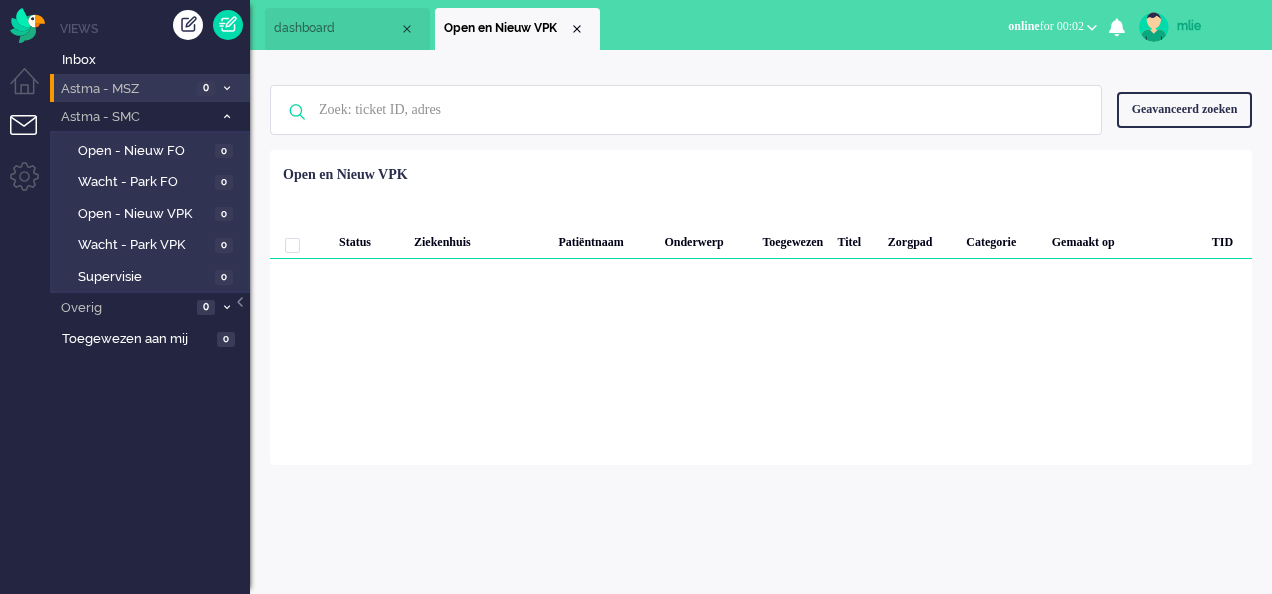 click on "Astma - MSZ
0" at bounding box center (150, 88) 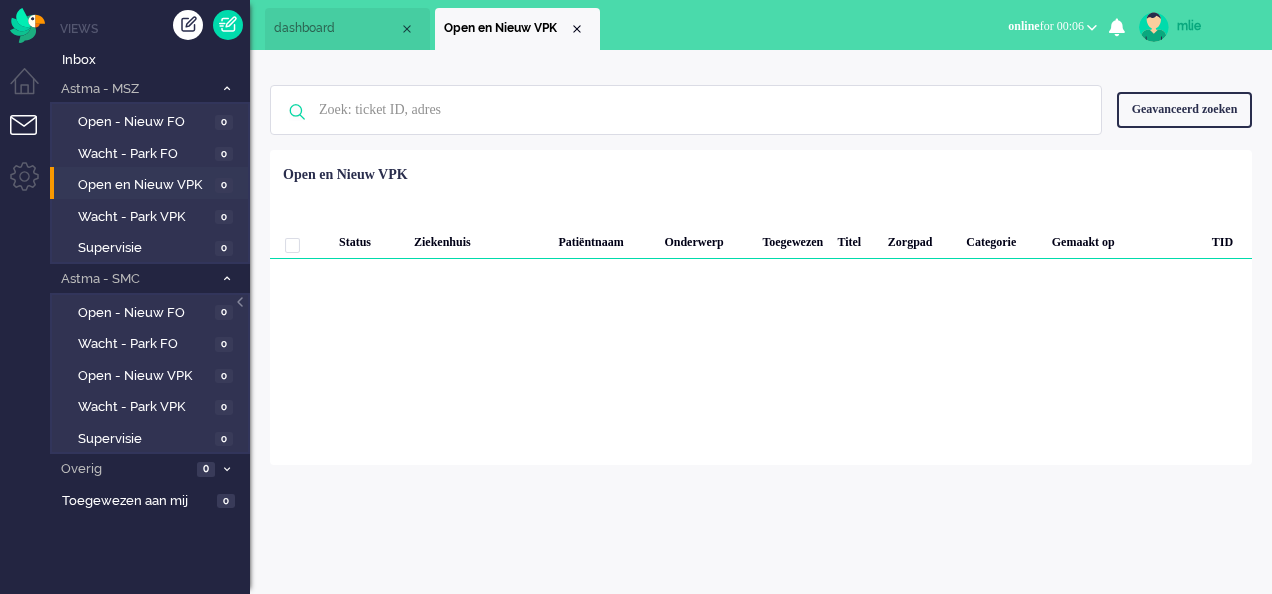 click at bounding box center [577, 29] 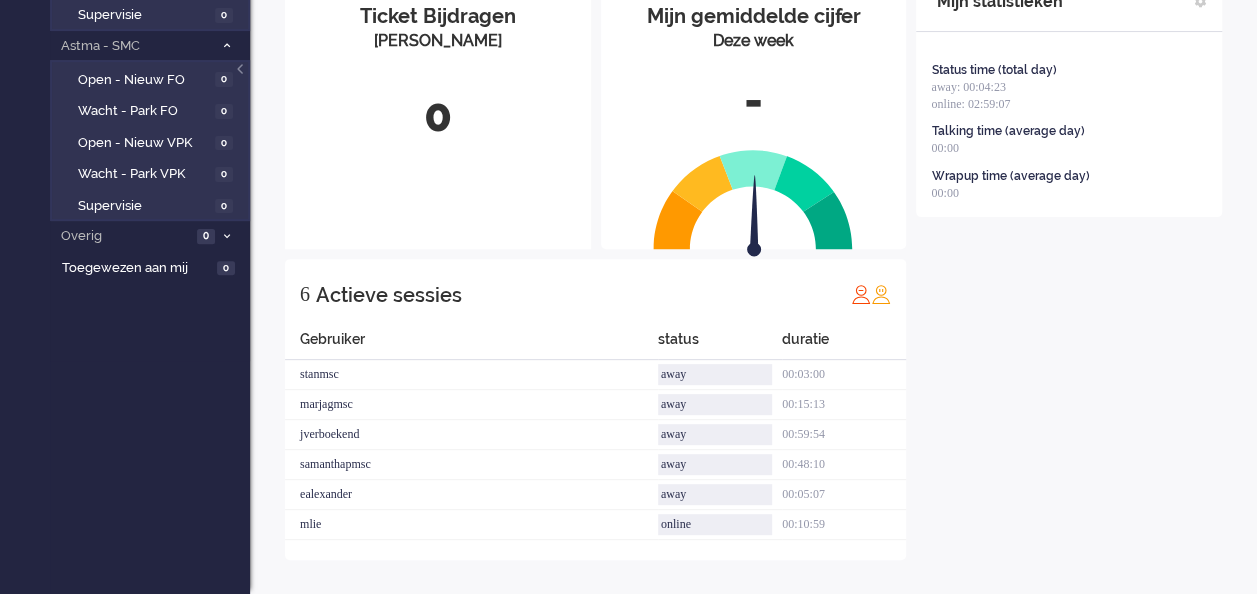 scroll, scrollTop: 0, scrollLeft: 0, axis: both 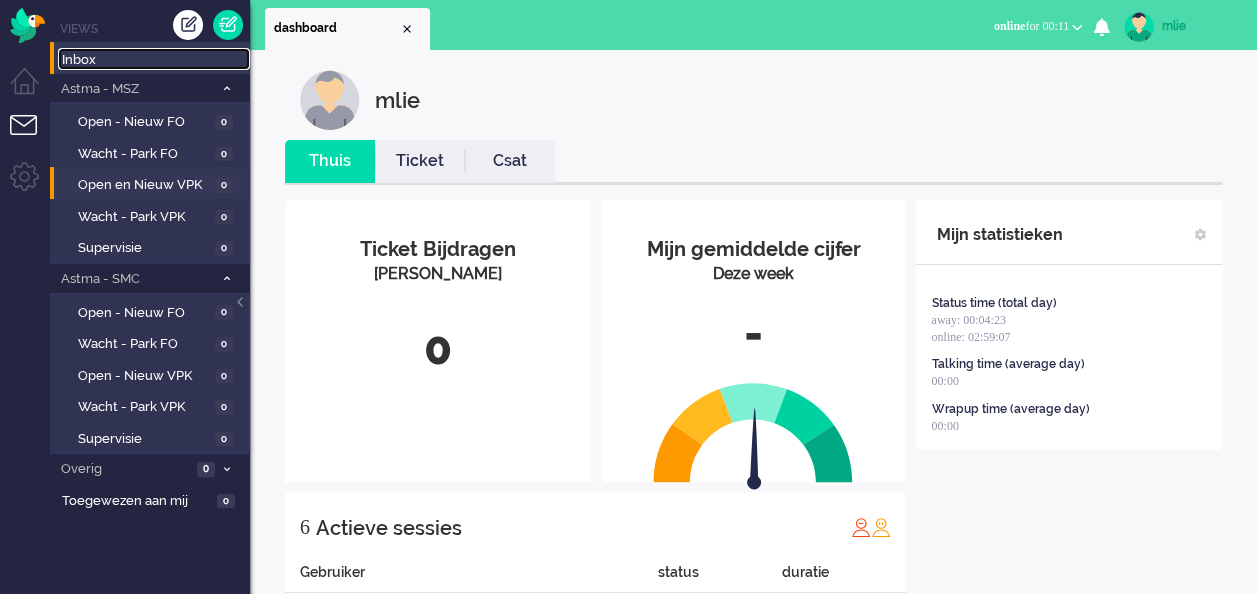 click on "Inbox" at bounding box center [156, 60] 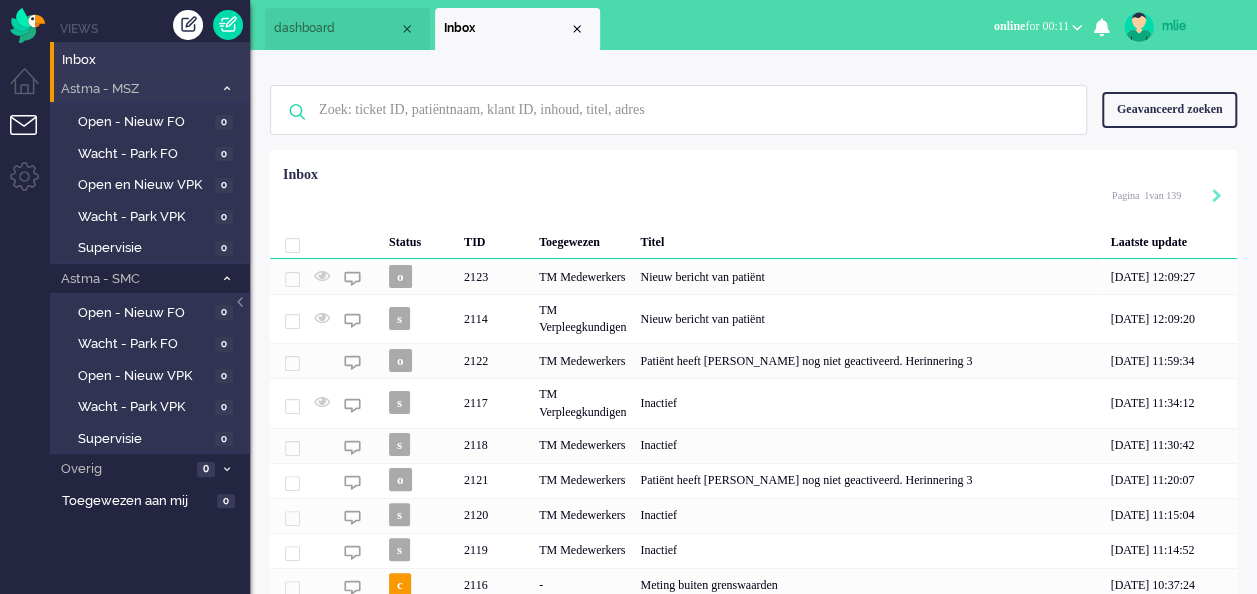 click on "Astma - MSZ
0" at bounding box center (150, 88) 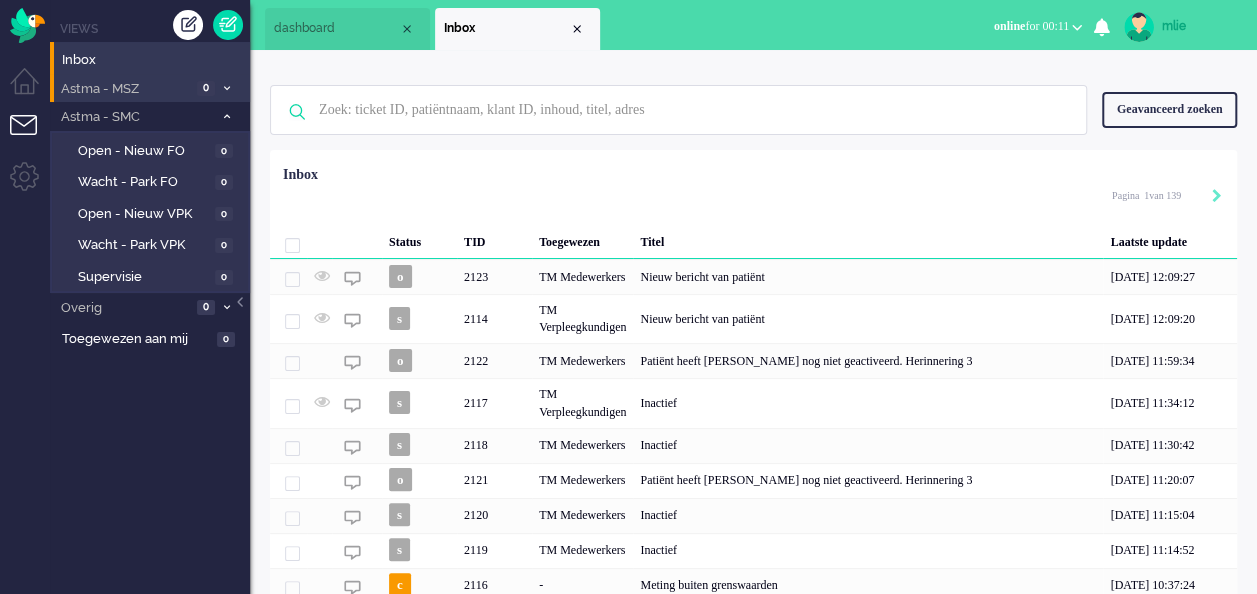 click on "Astma - MSZ
0" at bounding box center (150, 88) 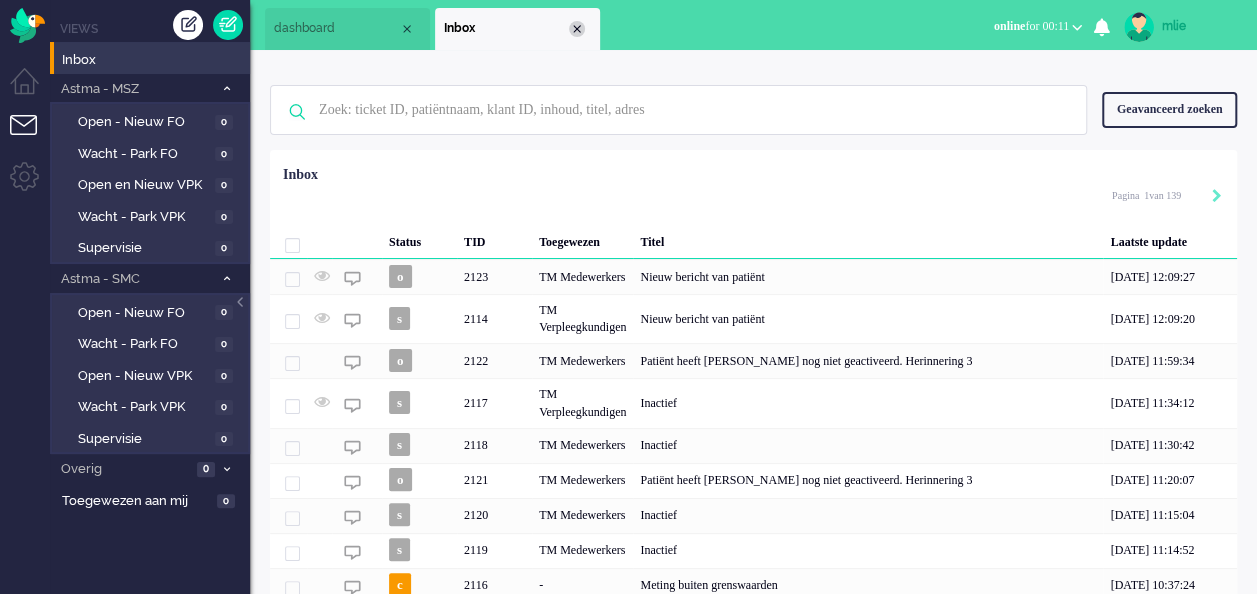 click at bounding box center (577, 29) 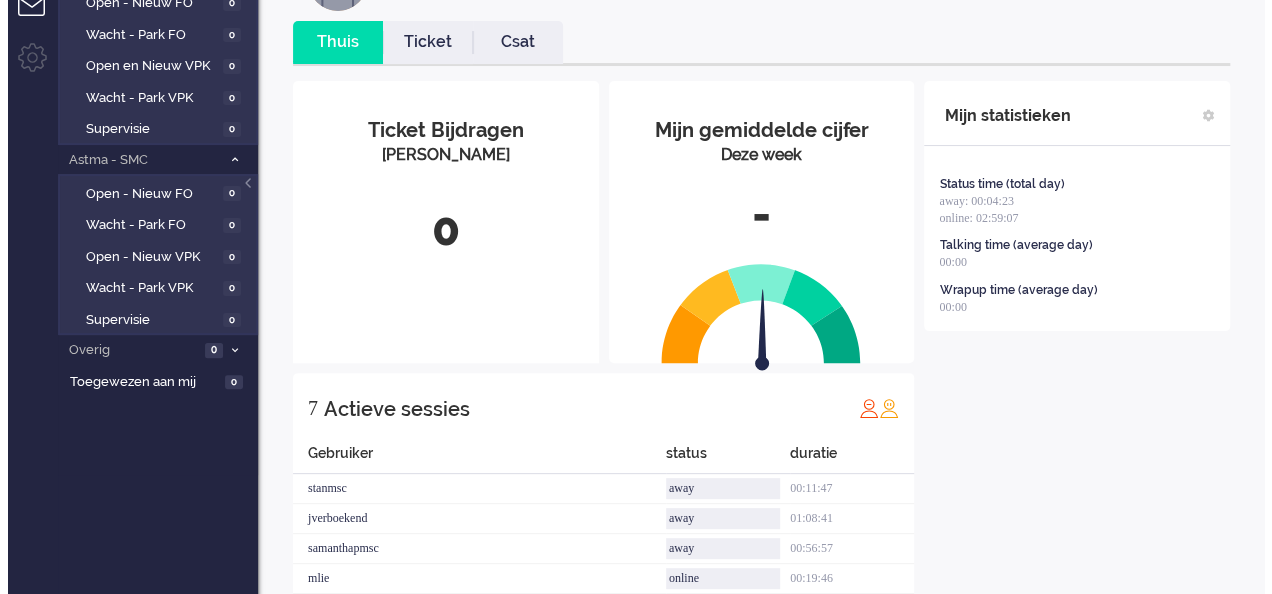 scroll, scrollTop: 0, scrollLeft: 0, axis: both 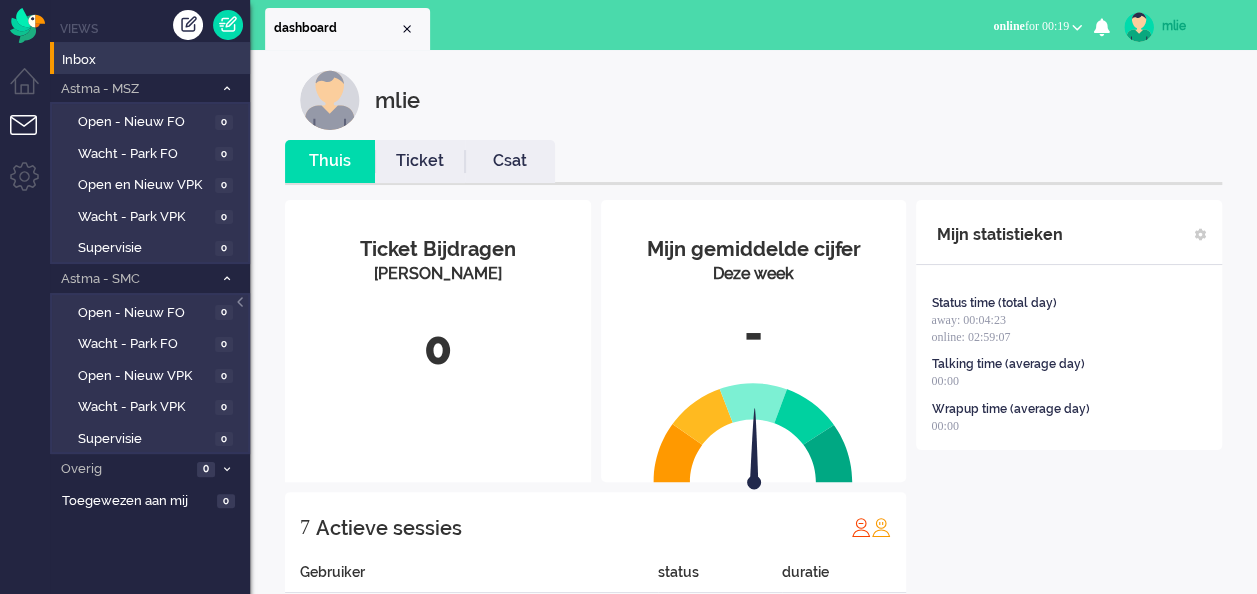 click on "mlie" at bounding box center [1199, 26] 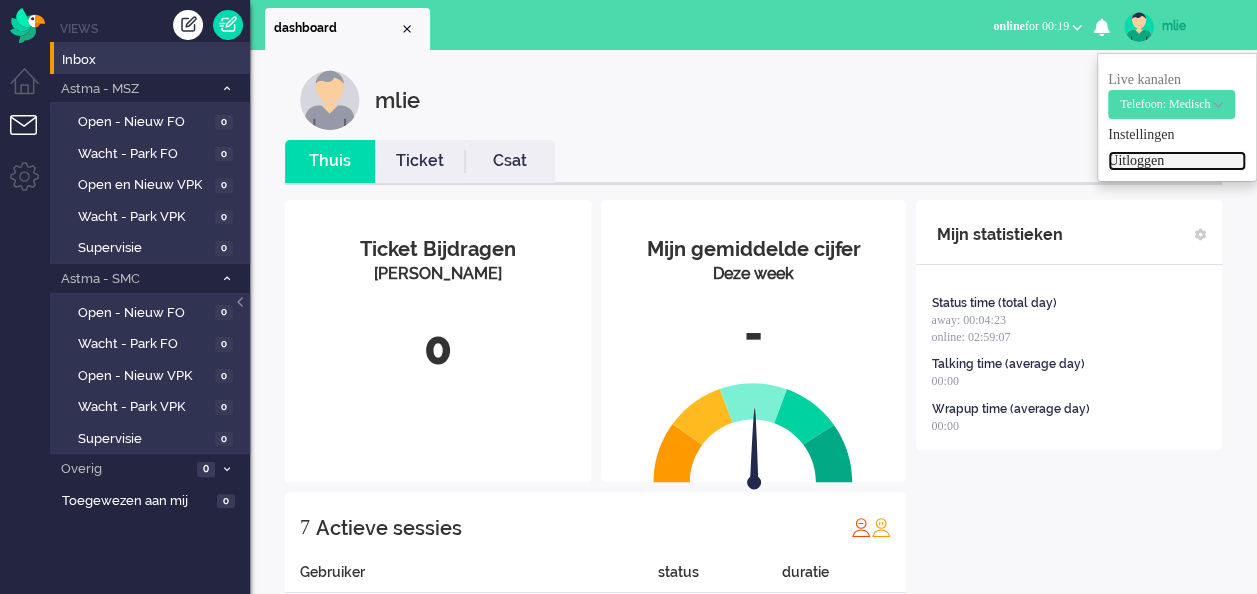 click on "Uitloggen" at bounding box center [1177, 161] 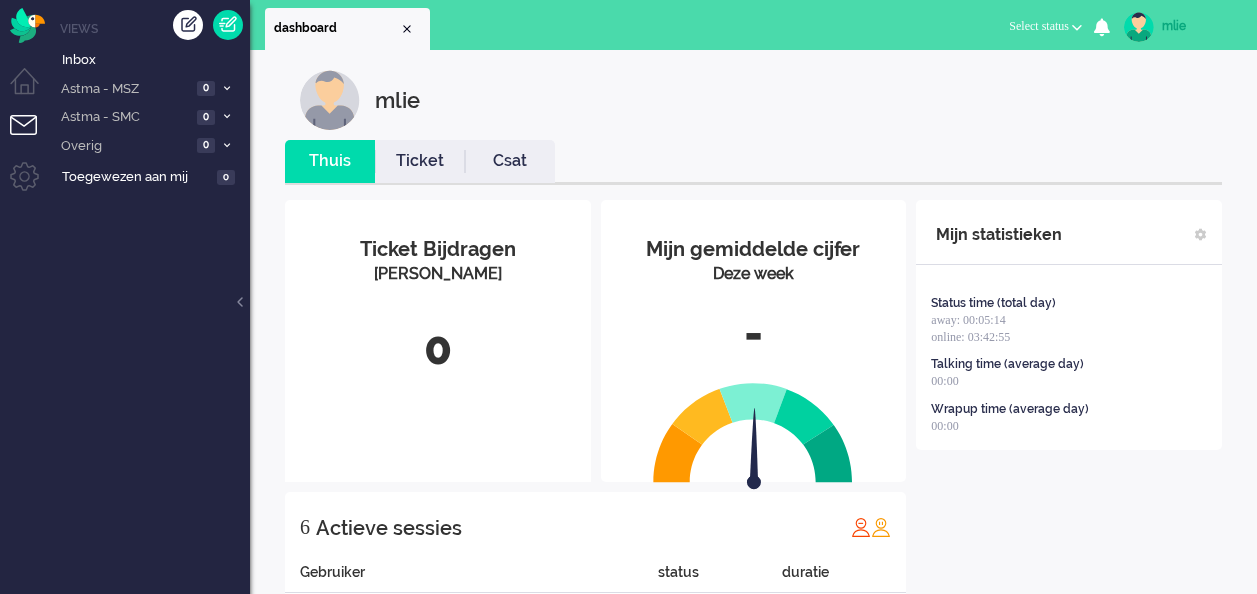 scroll, scrollTop: 0, scrollLeft: 0, axis: both 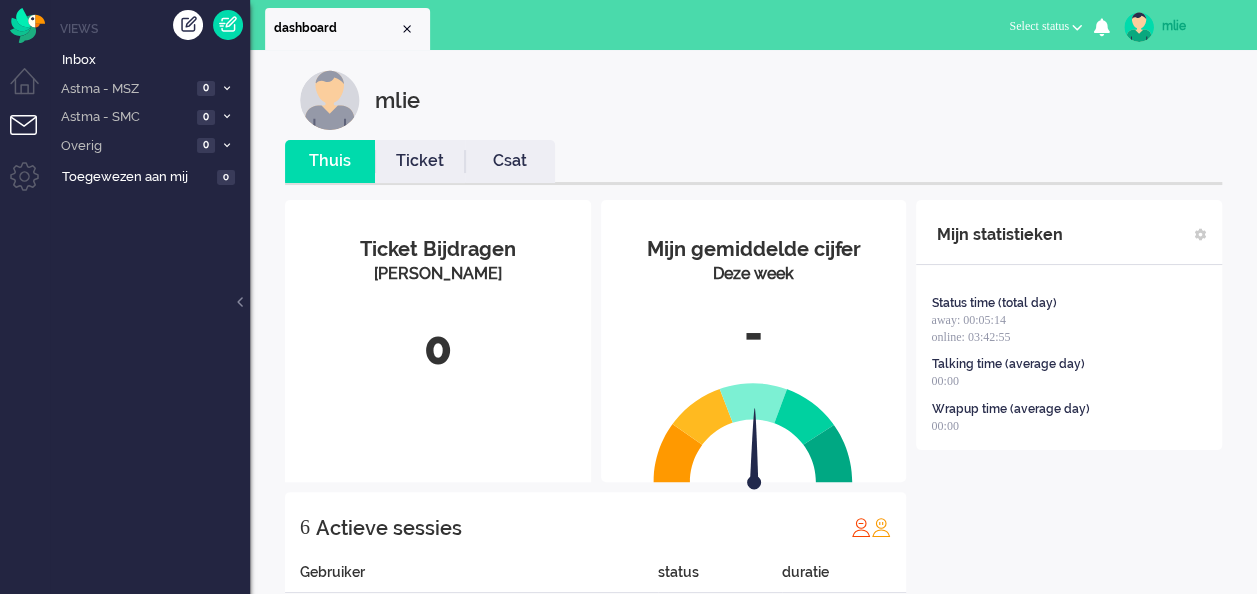 click on "Select status" at bounding box center (1039, 26) 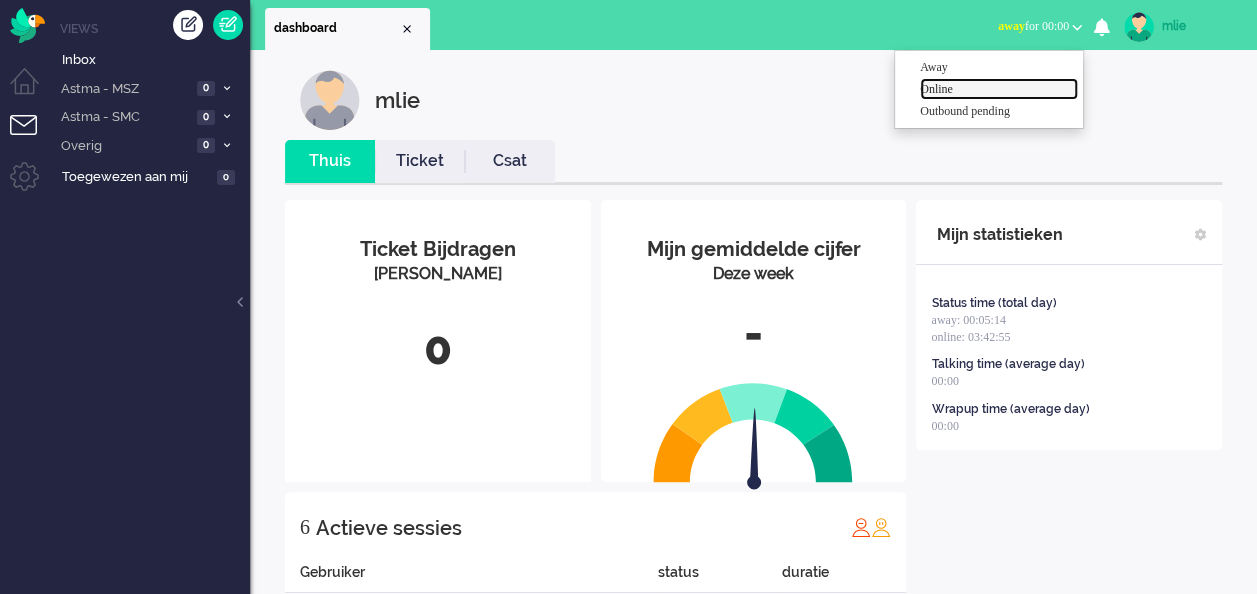click on "Online" at bounding box center (999, 89) 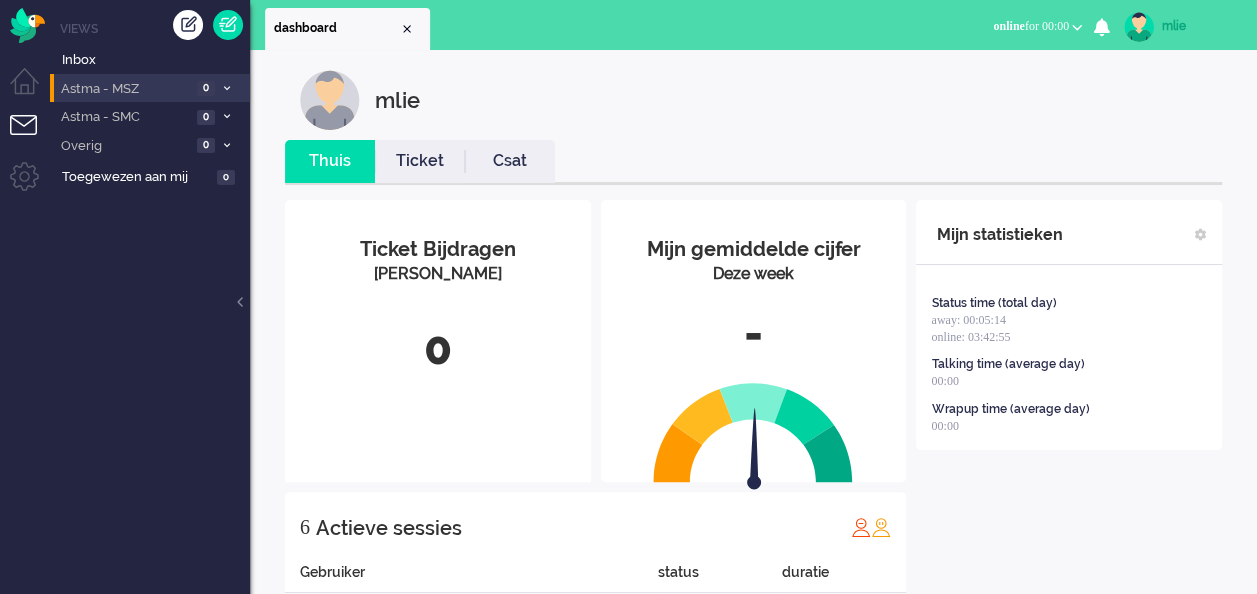 click on "Astma - MSZ
0" at bounding box center [150, 88] 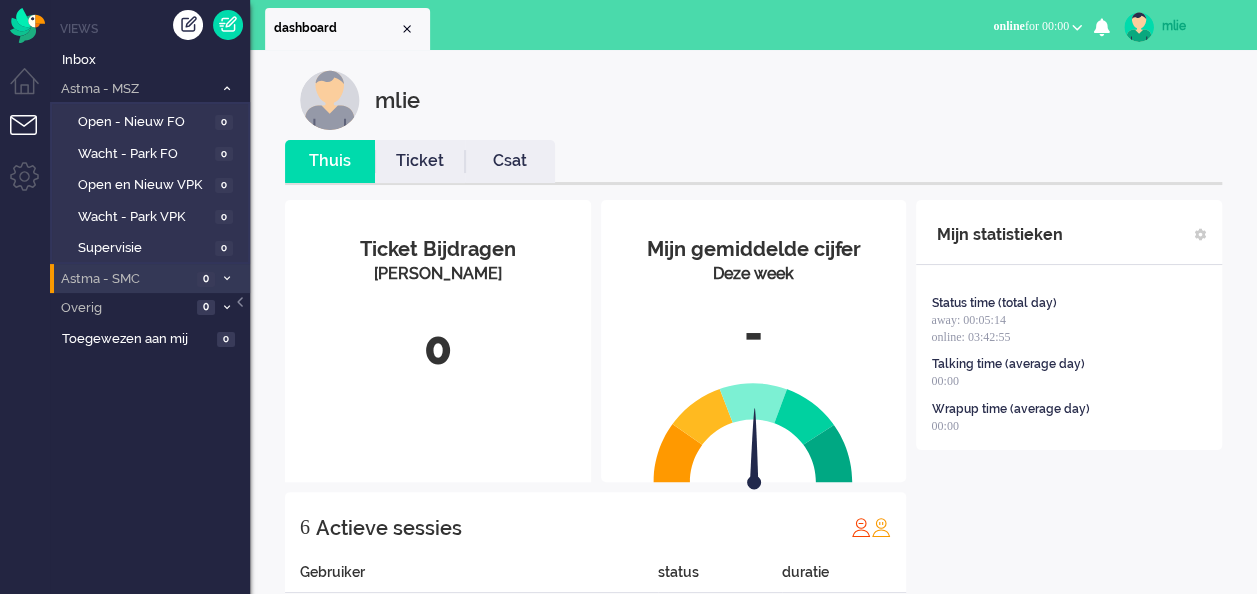 click on "Astma - SMC
0" at bounding box center (150, 278) 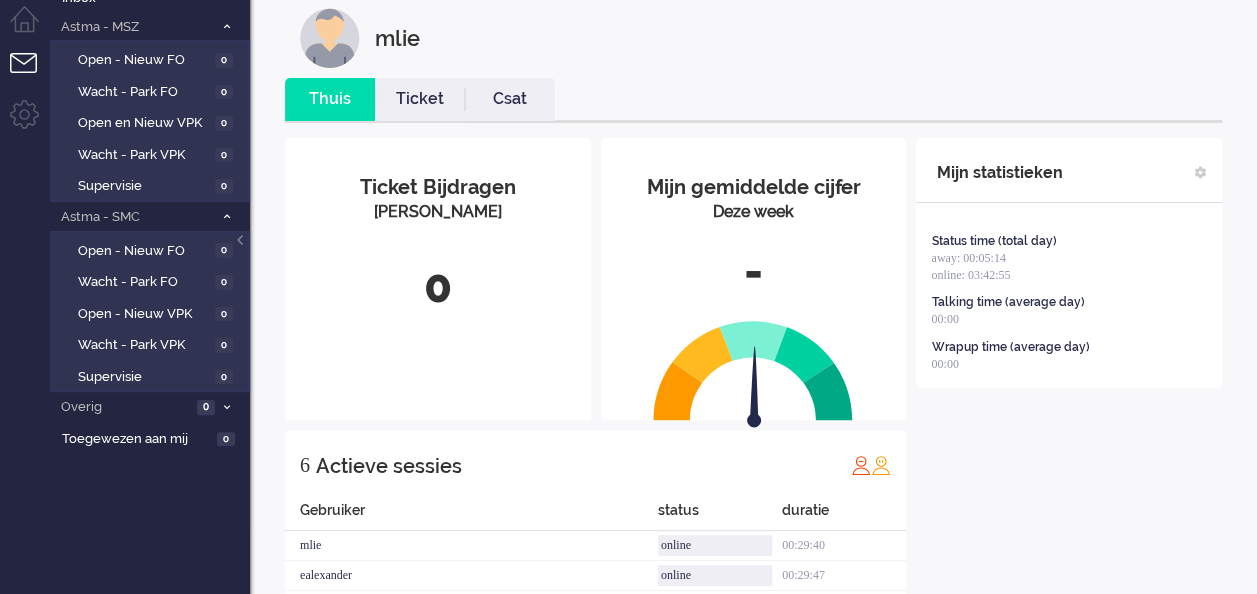 scroll, scrollTop: 0, scrollLeft: 0, axis: both 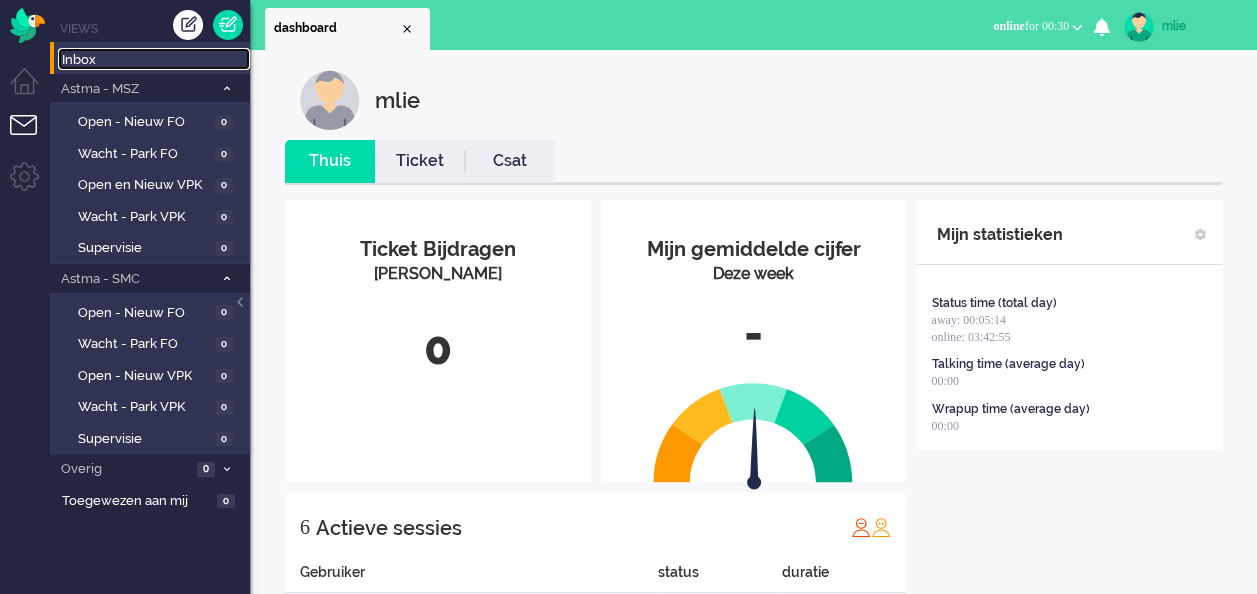 click on "Inbox" at bounding box center [156, 60] 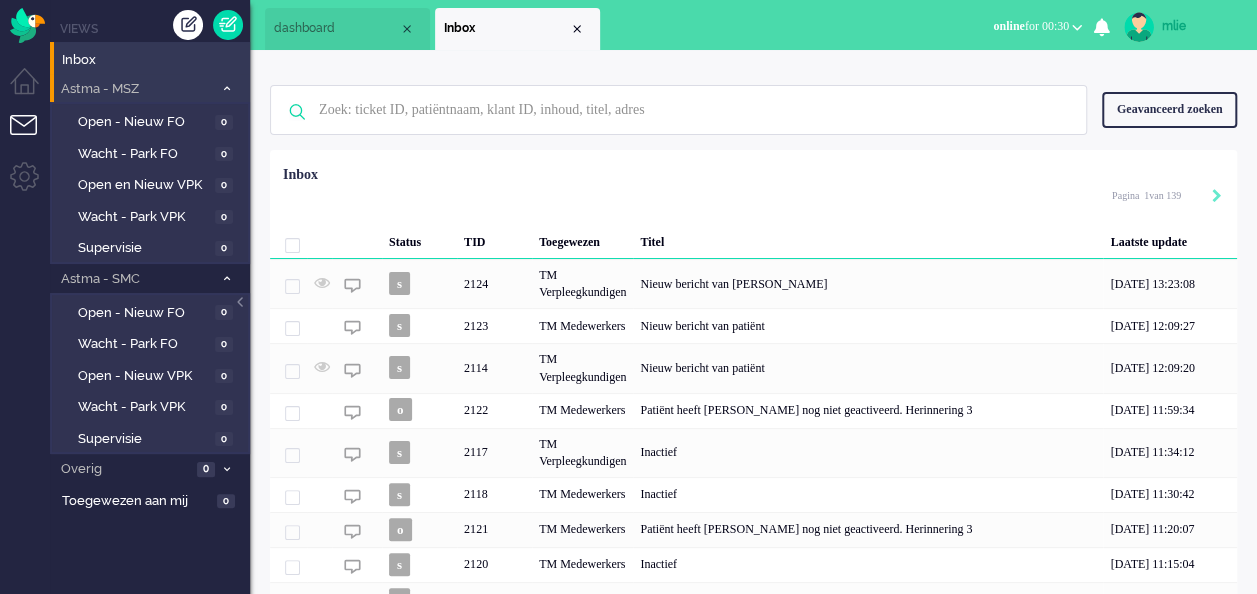 click on "Astma - MSZ
0" at bounding box center [150, 88] 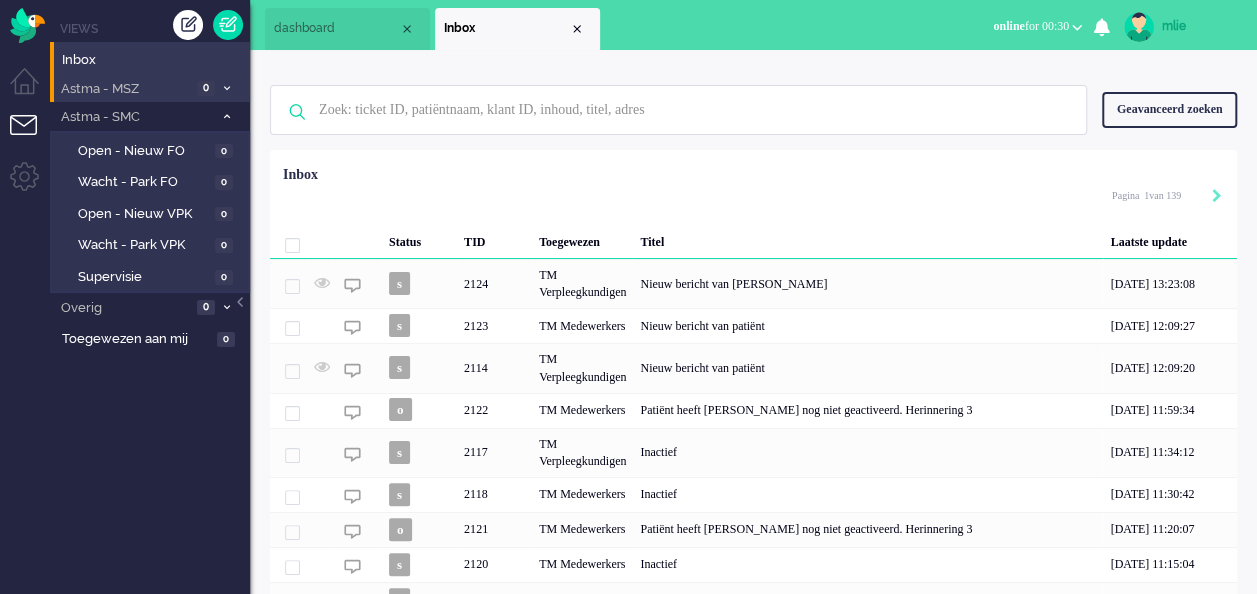 click on "Astma - MSZ
0" at bounding box center [150, 88] 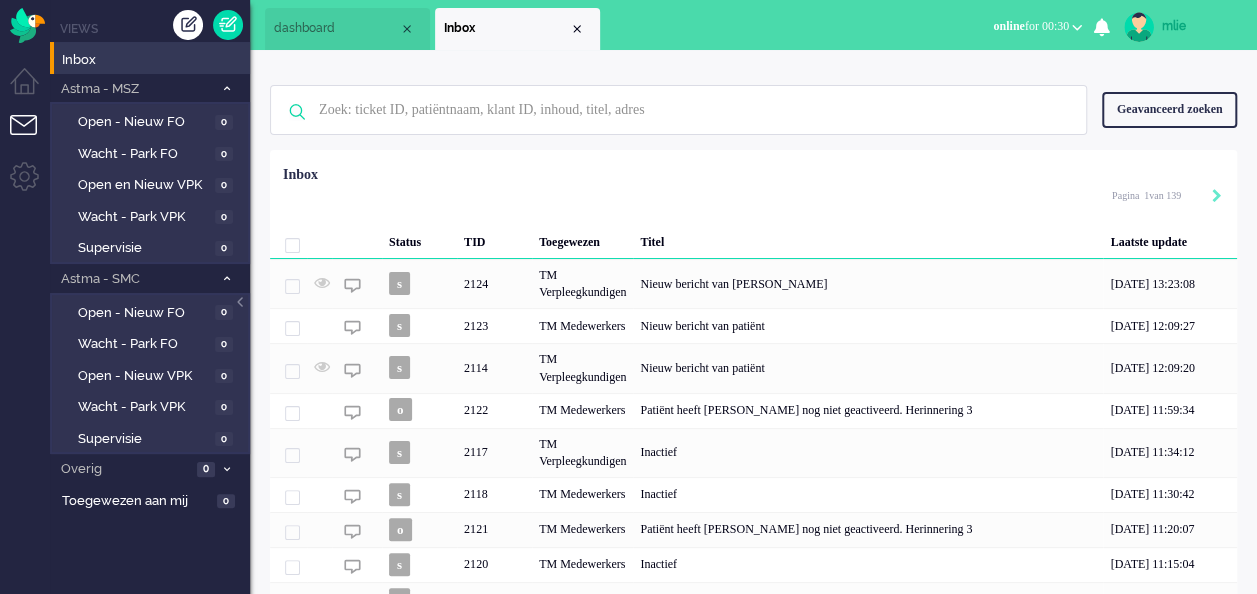 click on "dashboard" at bounding box center (336, 28) 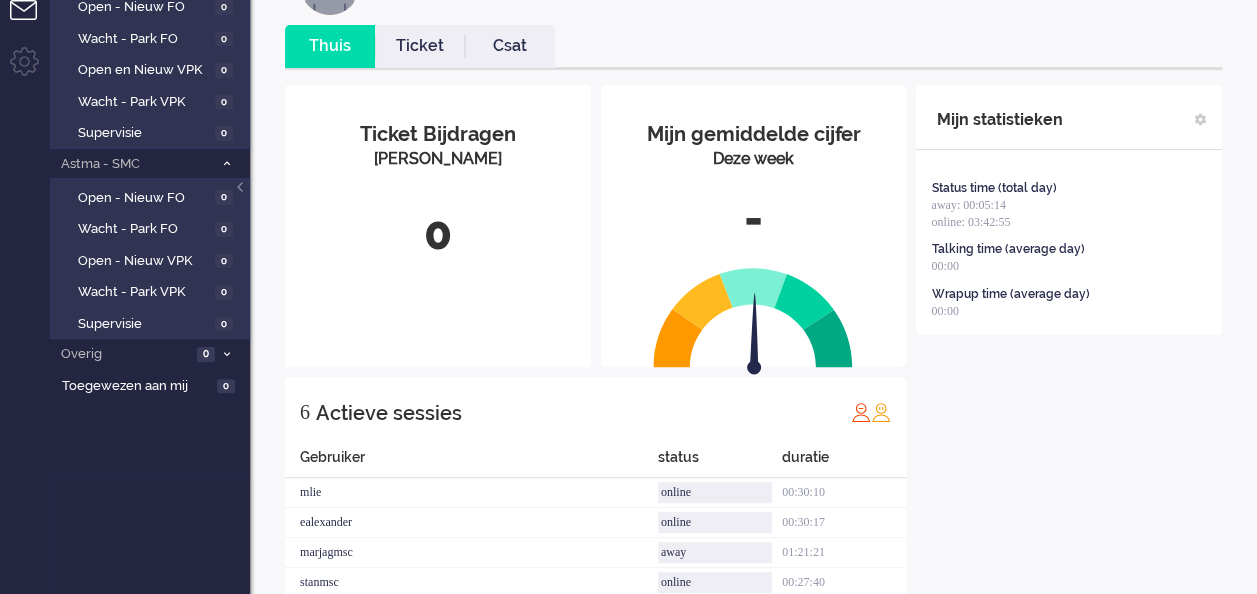 scroll, scrollTop: 0, scrollLeft: 0, axis: both 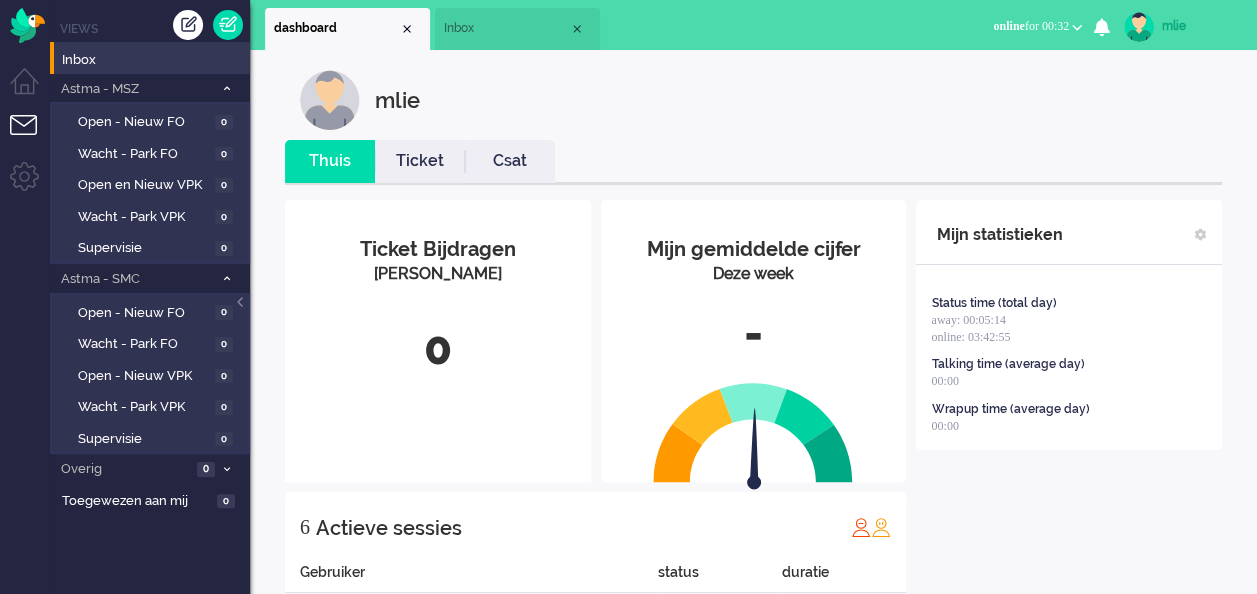 click on "Inbox" at bounding box center (506, 28) 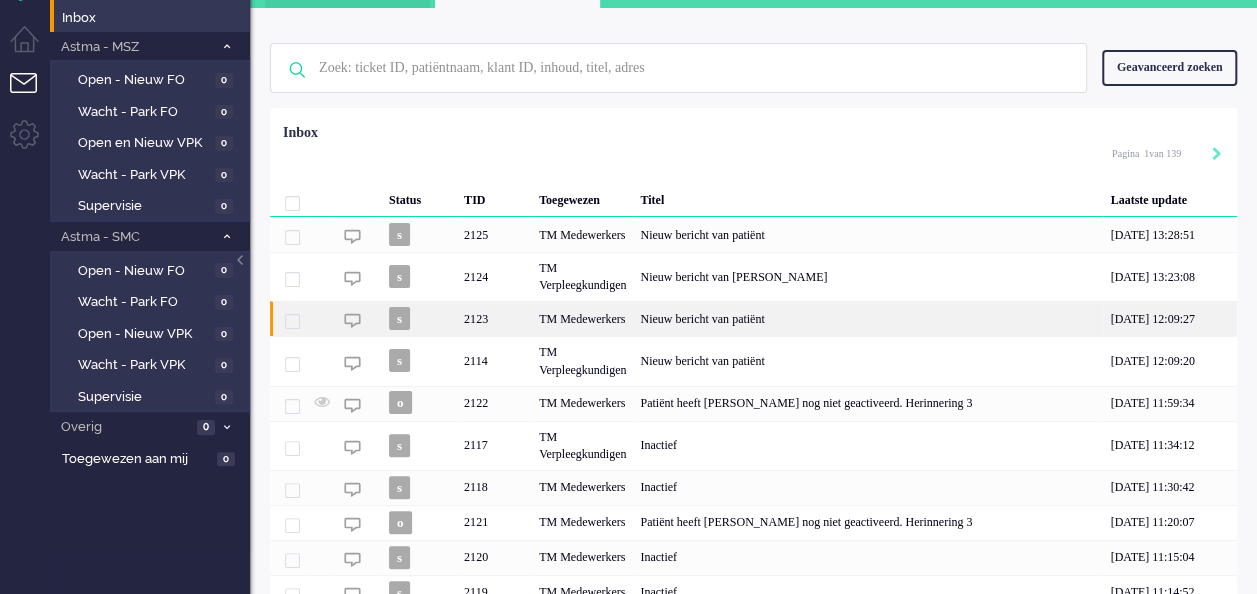 scroll, scrollTop: 0, scrollLeft: 0, axis: both 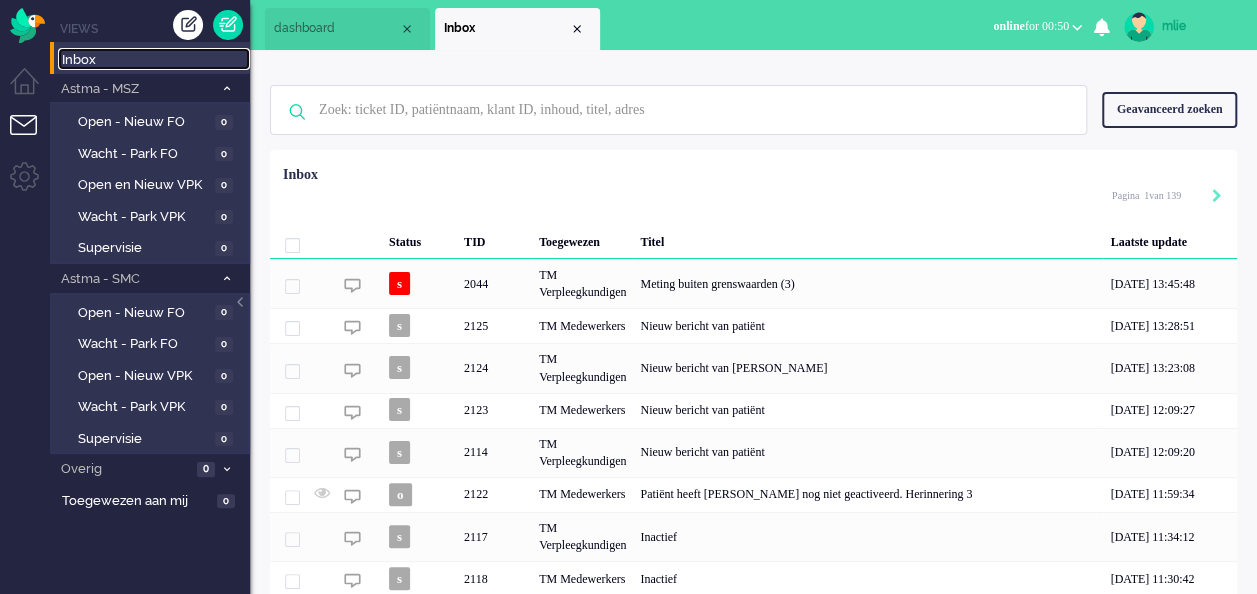 click on "Inbox" at bounding box center (156, 60) 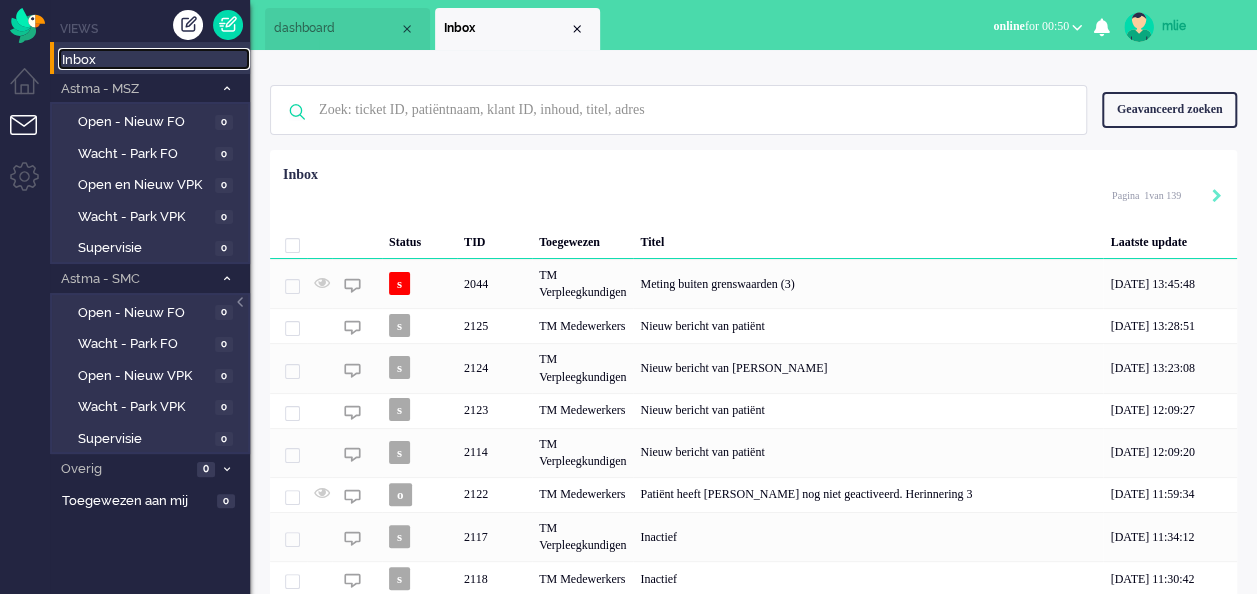 click on "Inbox" at bounding box center (156, 60) 